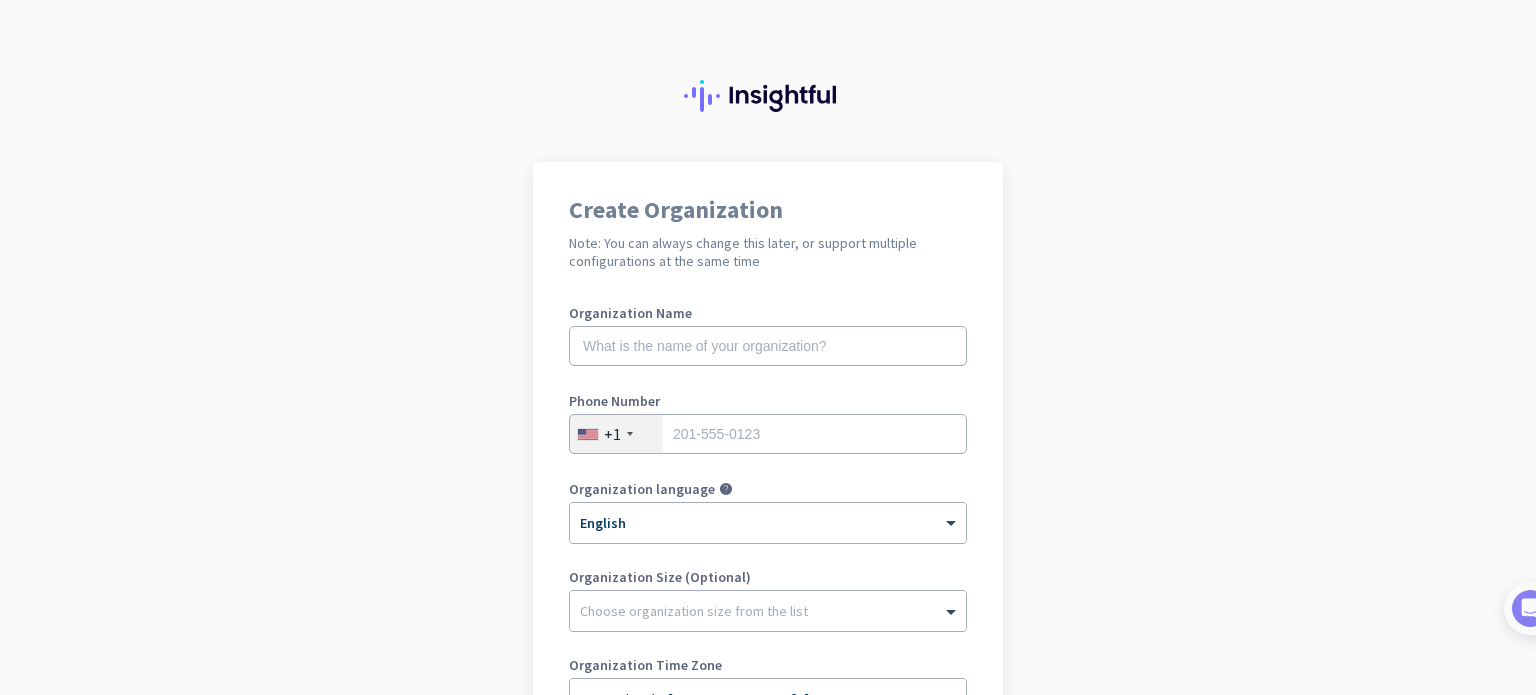 scroll, scrollTop: 0, scrollLeft: 0, axis: both 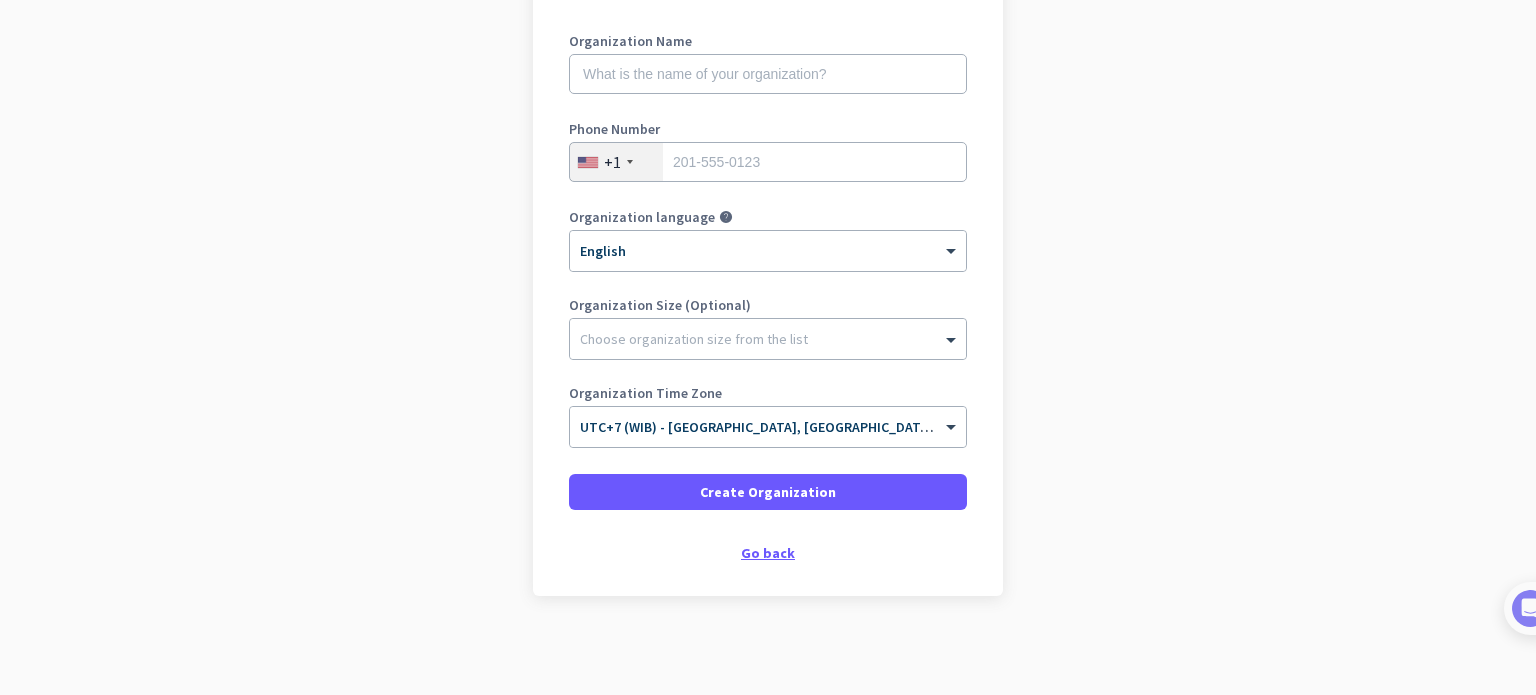 click on "Go back" 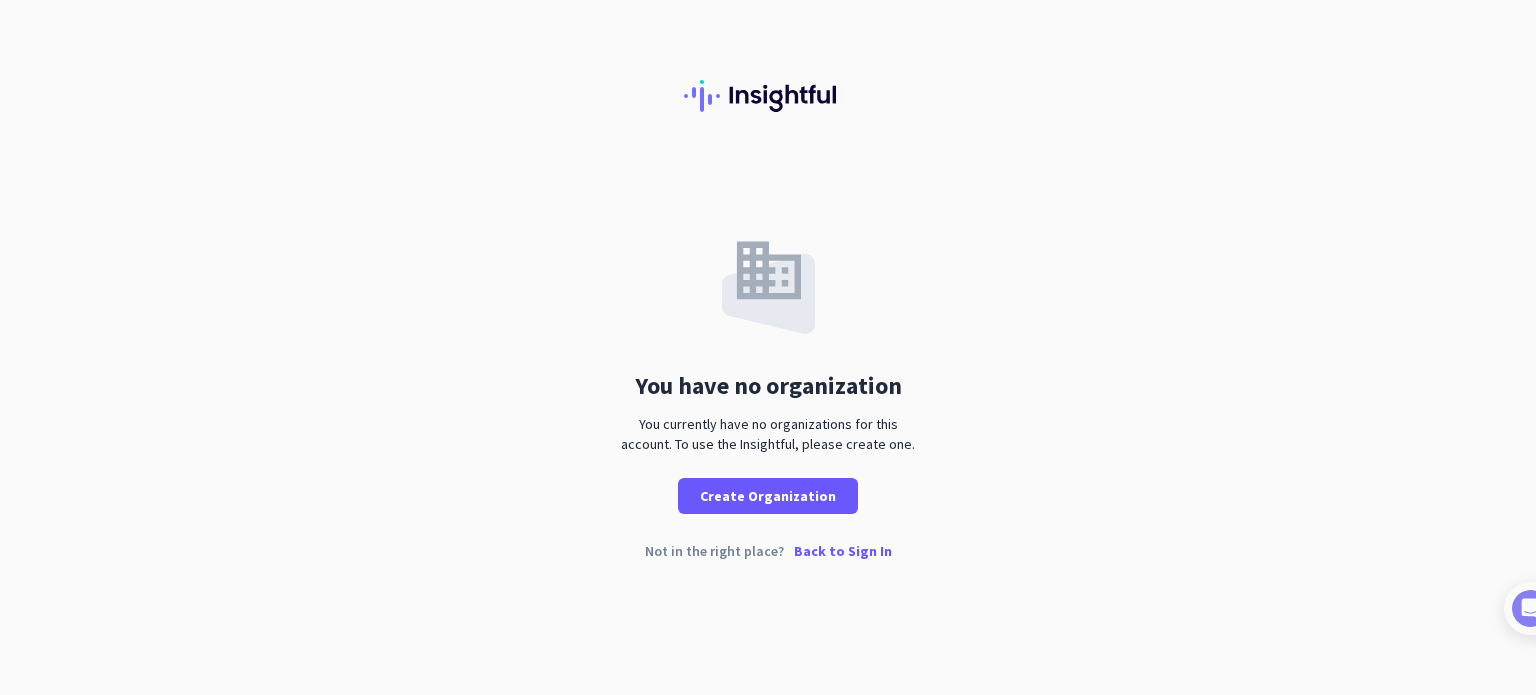 click on "You have no organization  You currently have no organizations for this account. To use the Insightful, please create one.   Create Organization   Not in the right place?  Back to Sign In" 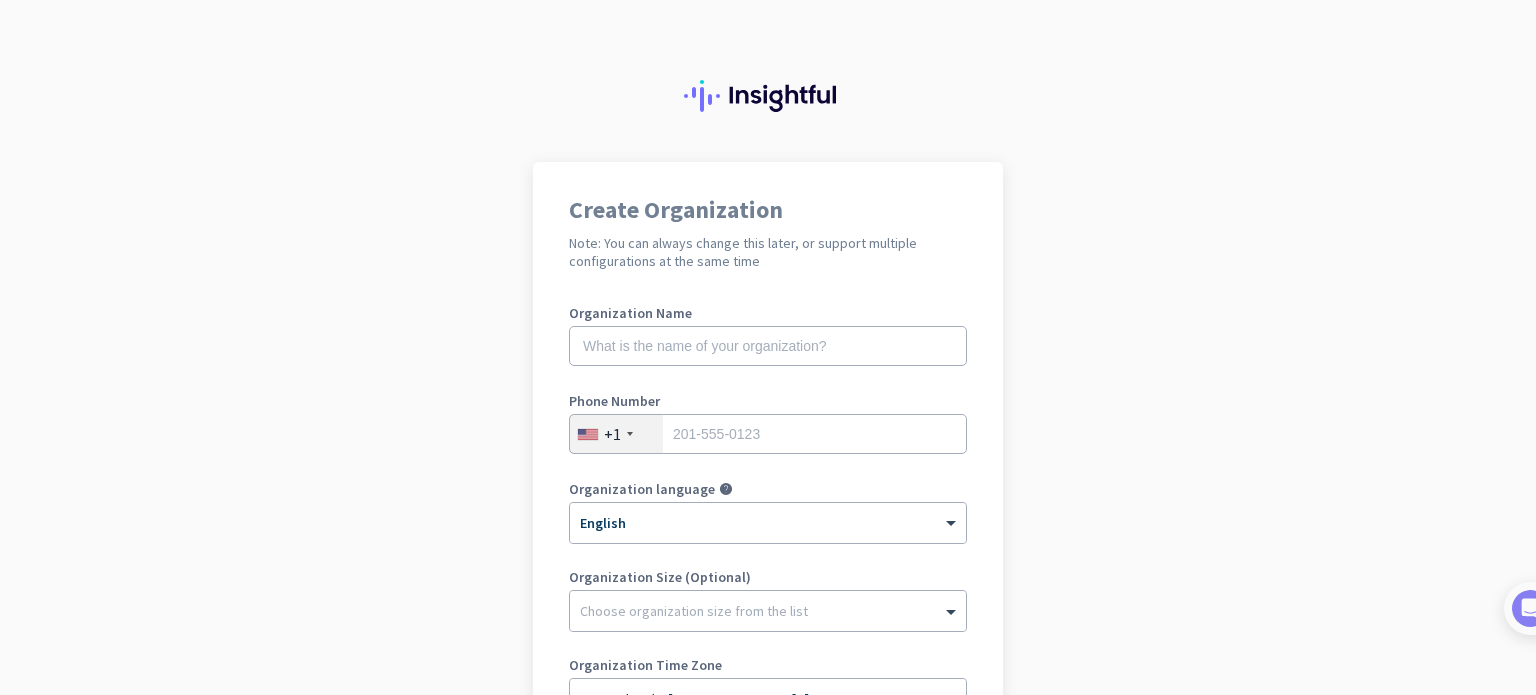 scroll, scrollTop: 0, scrollLeft: 0, axis: both 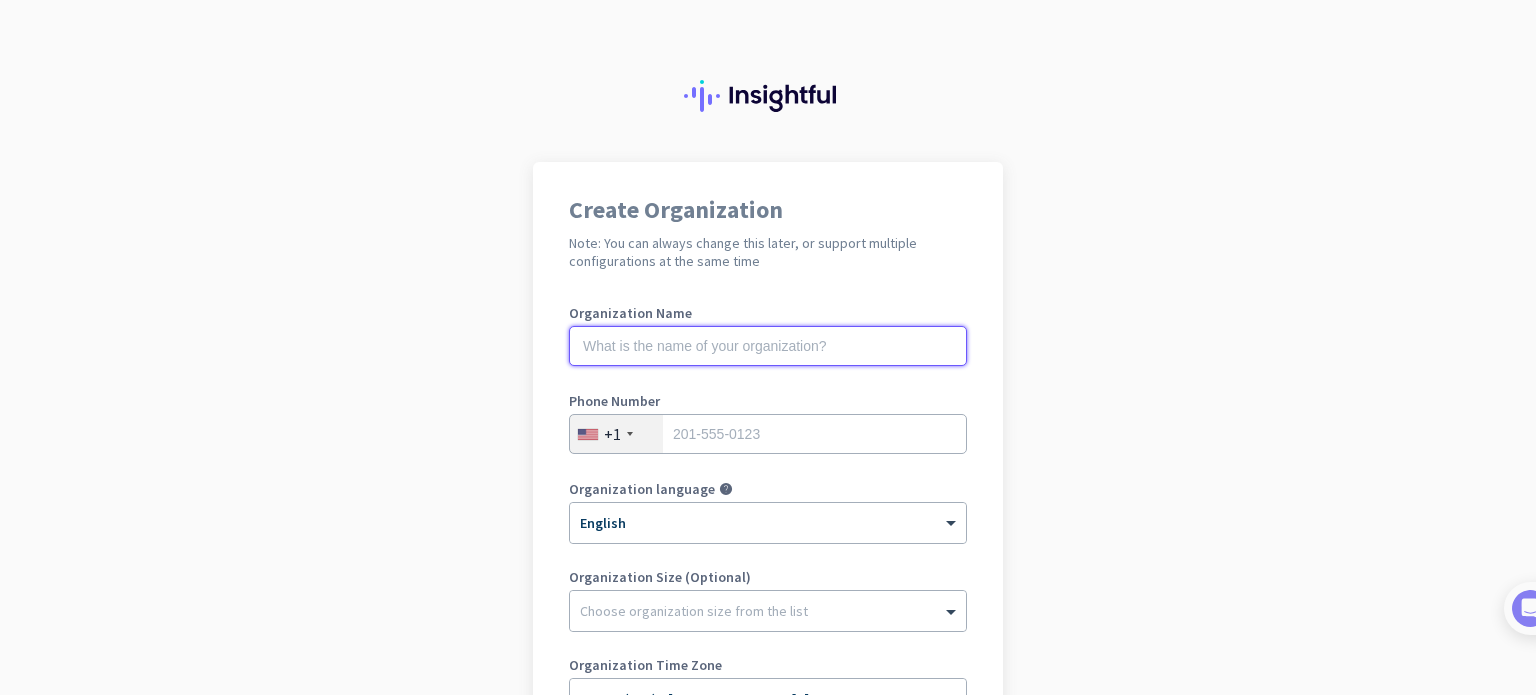 click 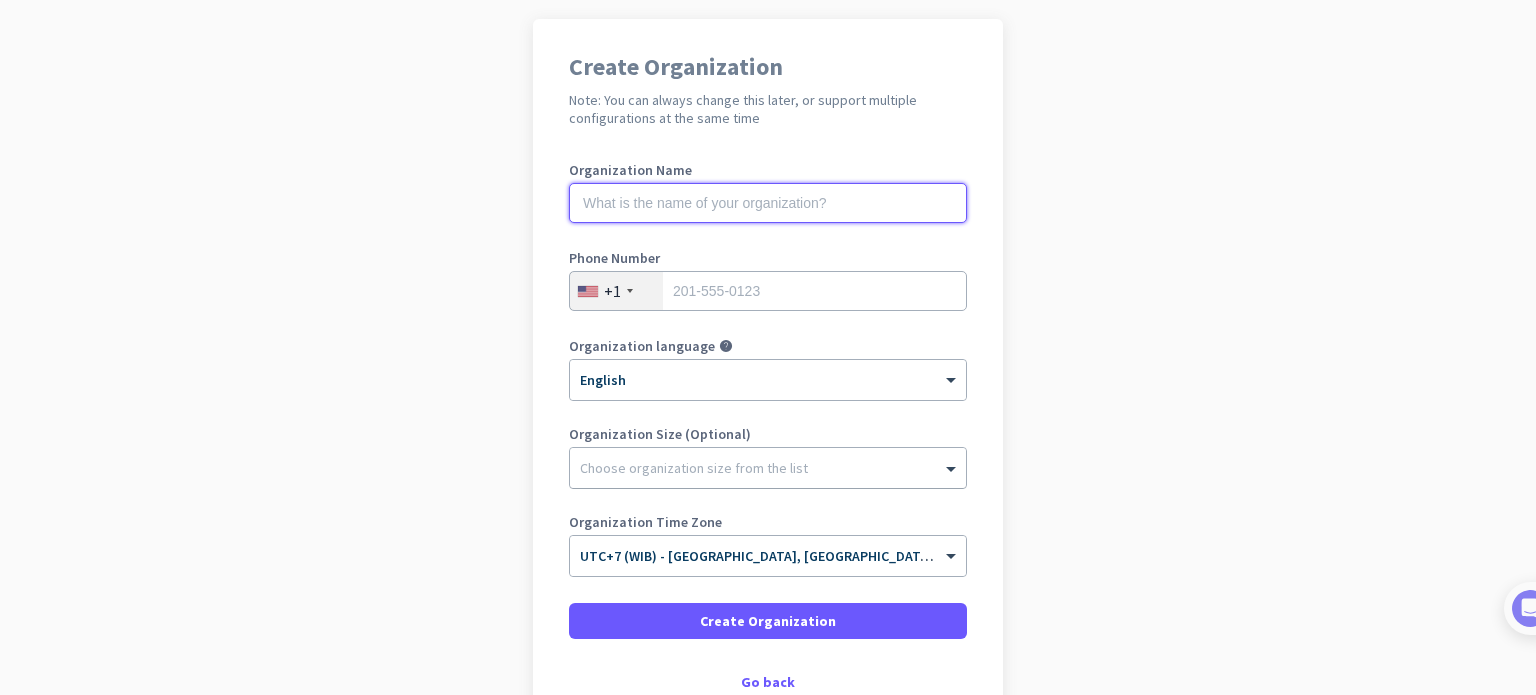 scroll, scrollTop: 0, scrollLeft: 0, axis: both 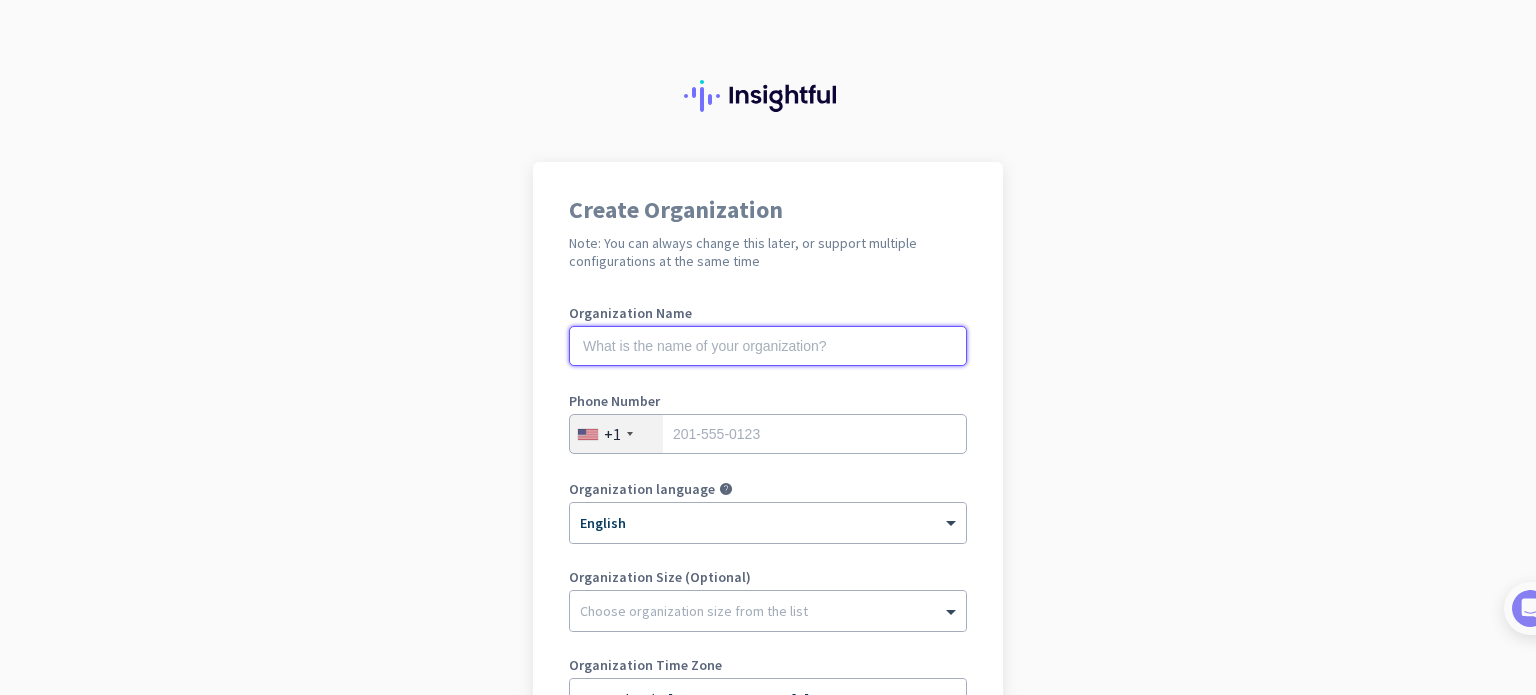 click 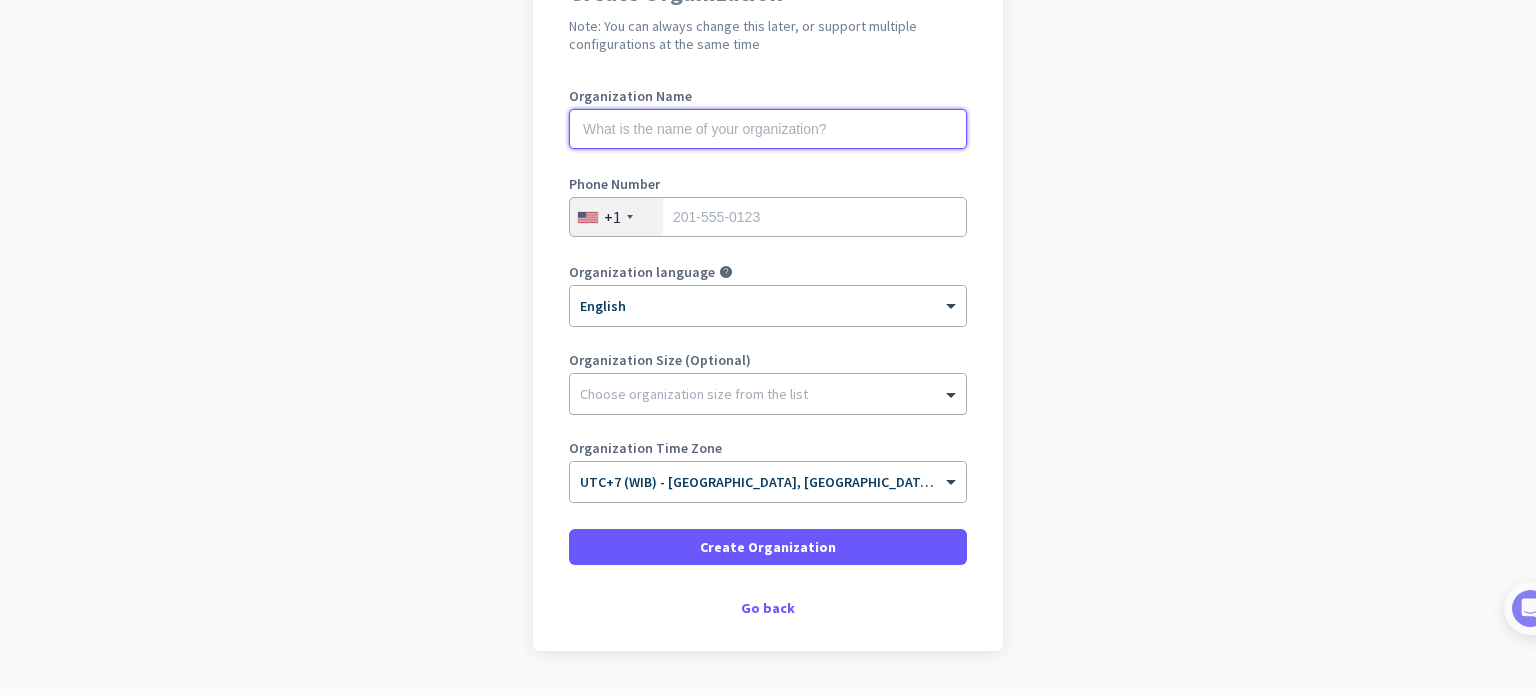 scroll, scrollTop: 272, scrollLeft: 0, axis: vertical 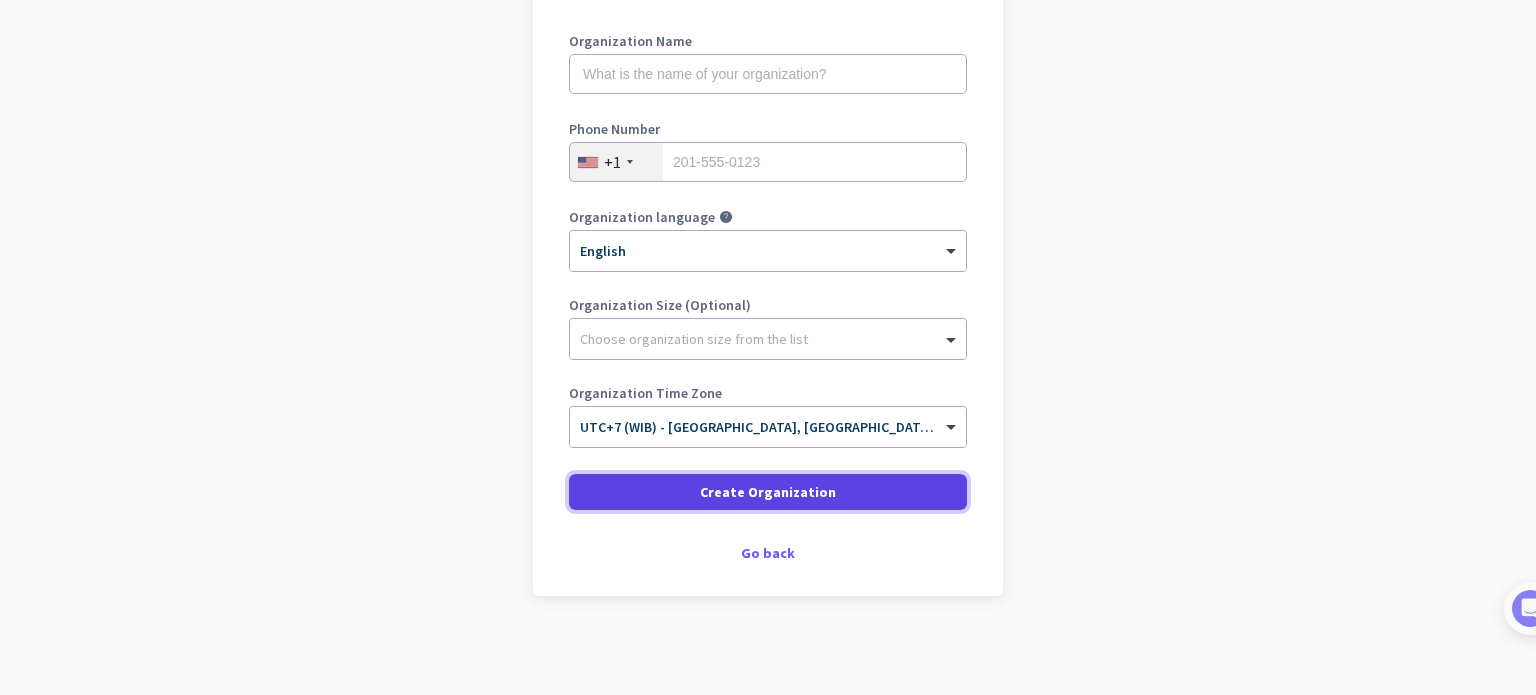 click on "Create Organization" 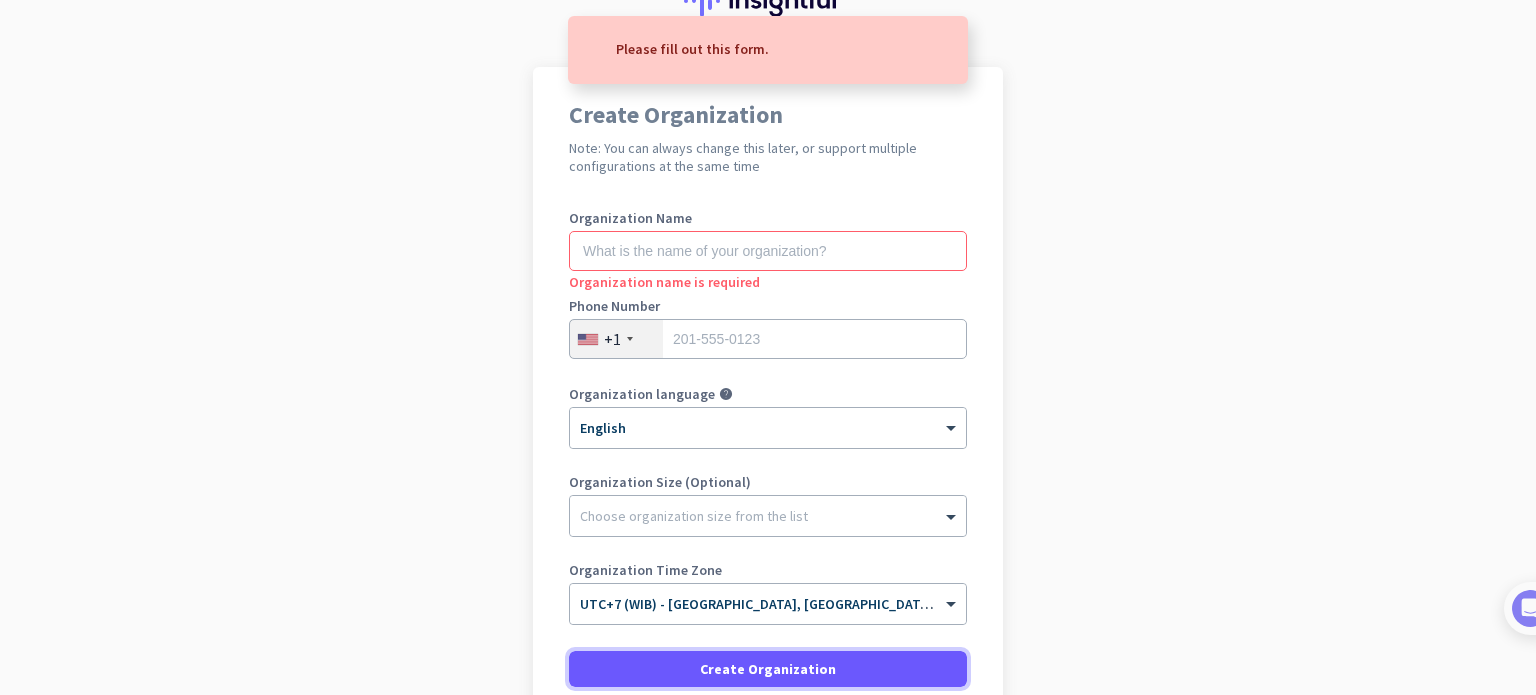 scroll, scrollTop: 72, scrollLeft: 0, axis: vertical 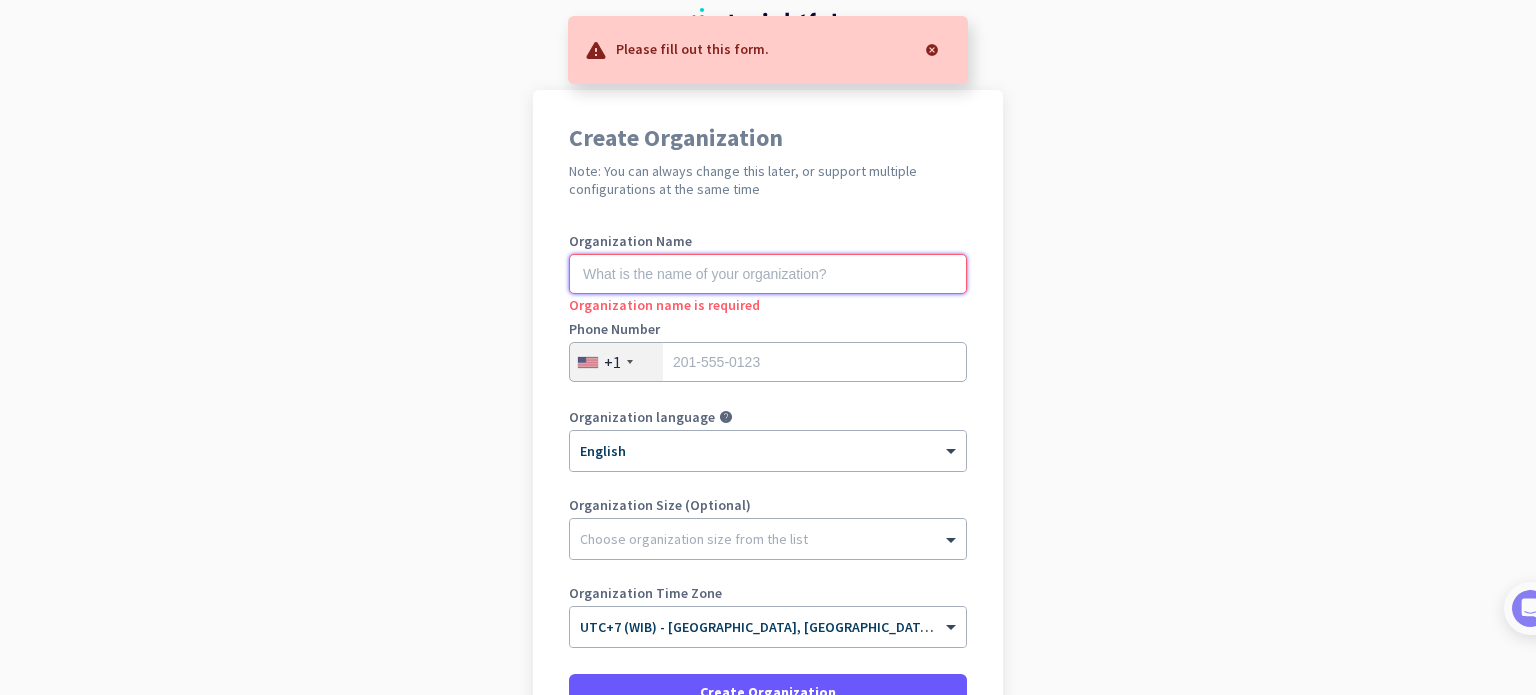 click 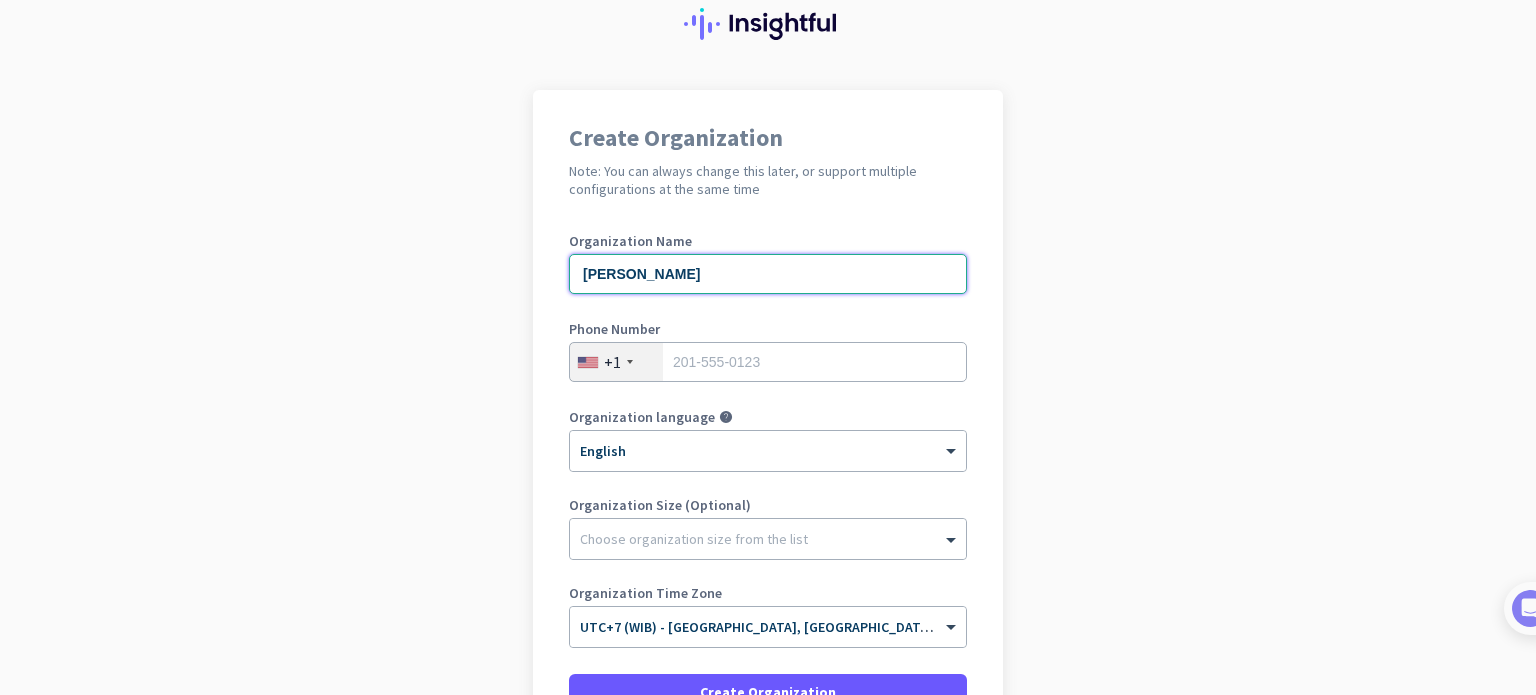 type on "anisah" 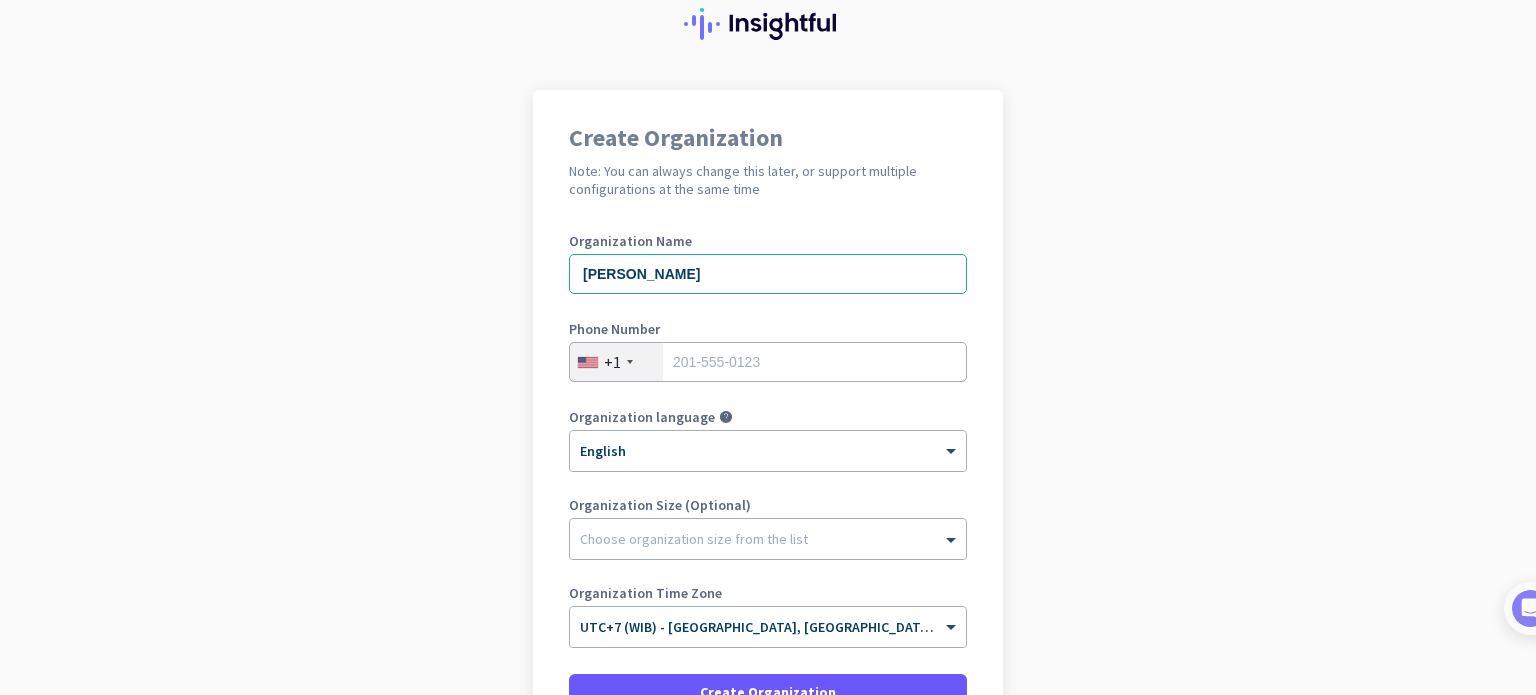 click on "+1" 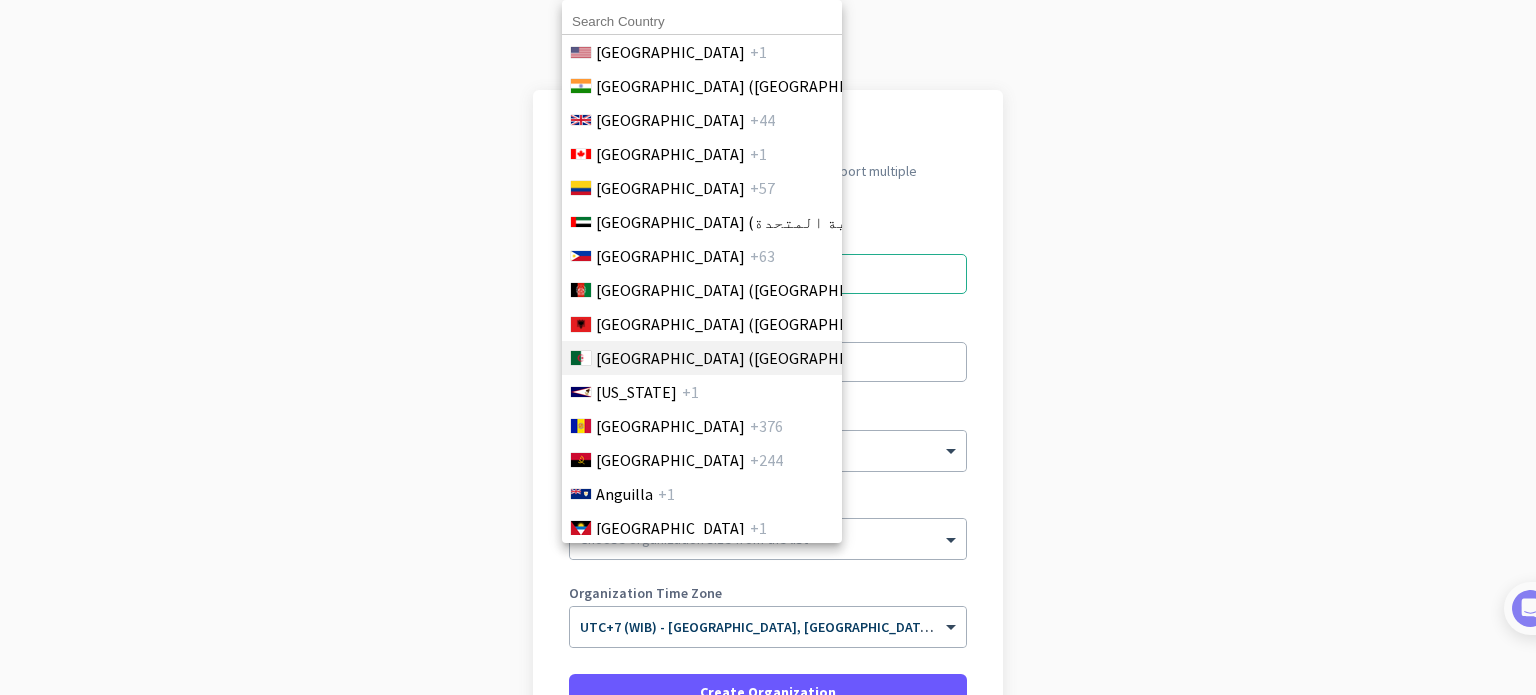click on "Algeria (‫الجزائر‬‎)" at bounding box center [752, 358] 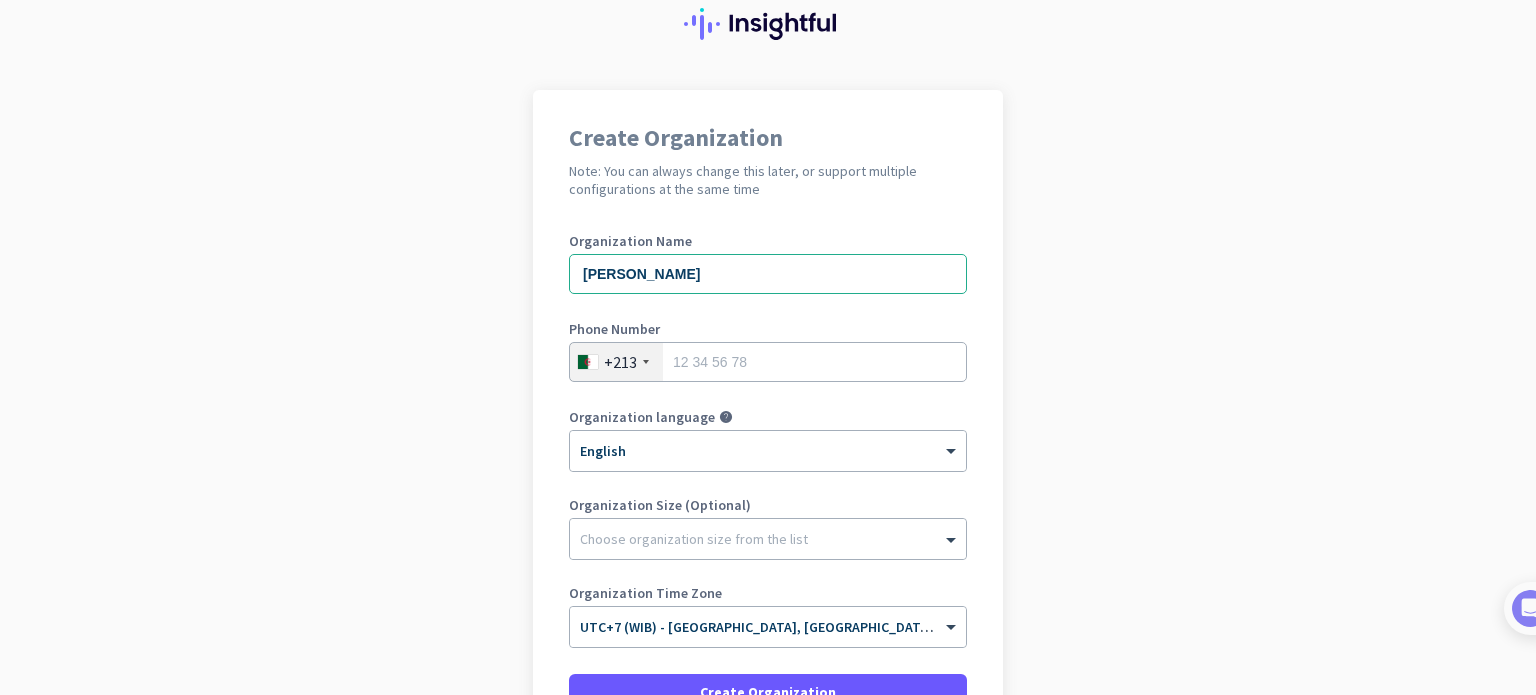 click on "+213" 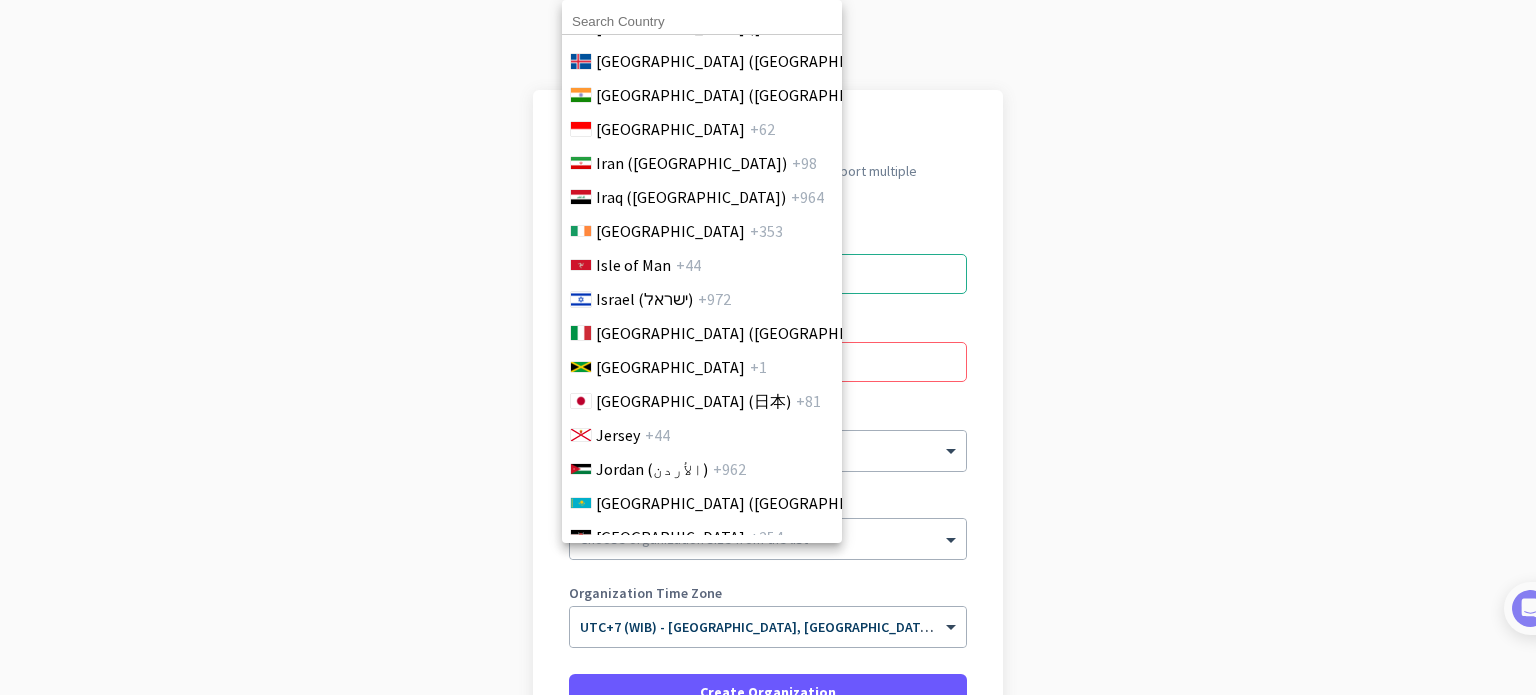 scroll, scrollTop: 3400, scrollLeft: 0, axis: vertical 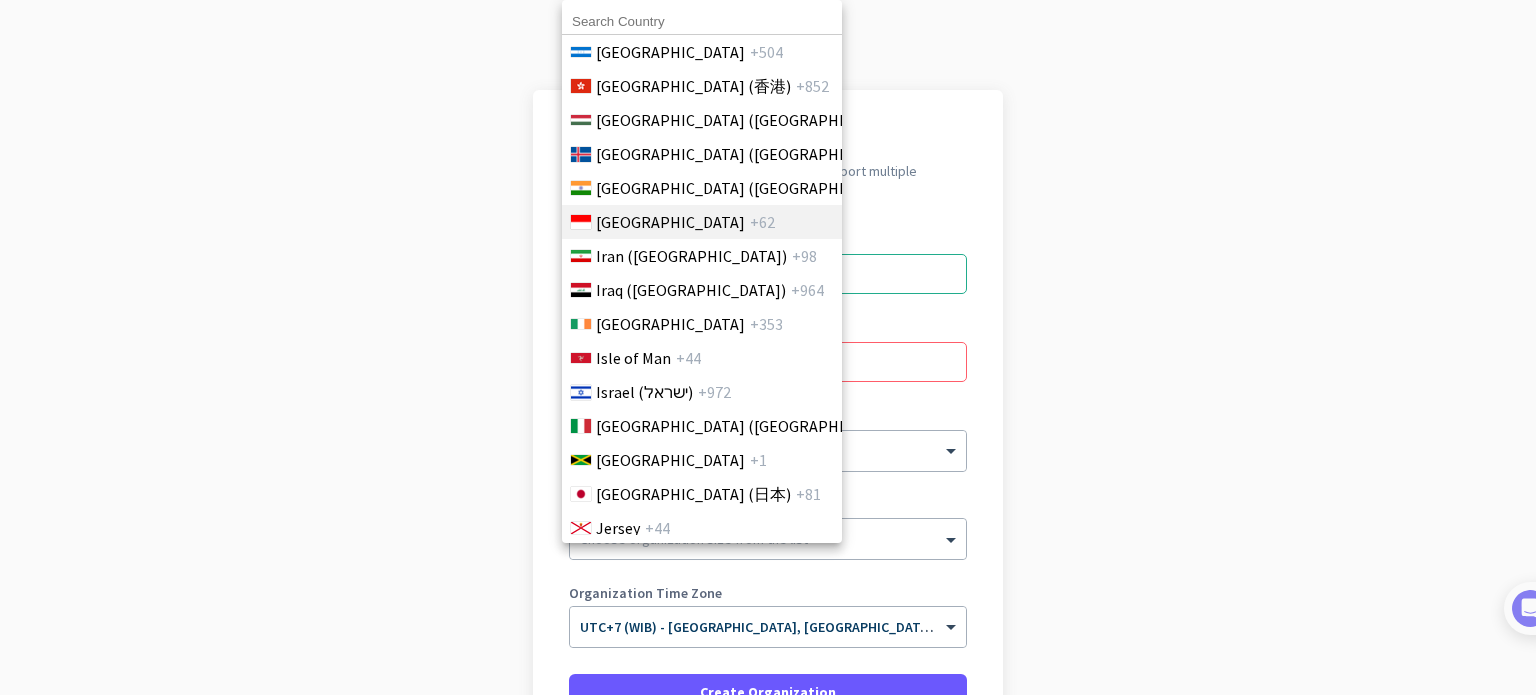 click on "Indonesia" at bounding box center (670, 222) 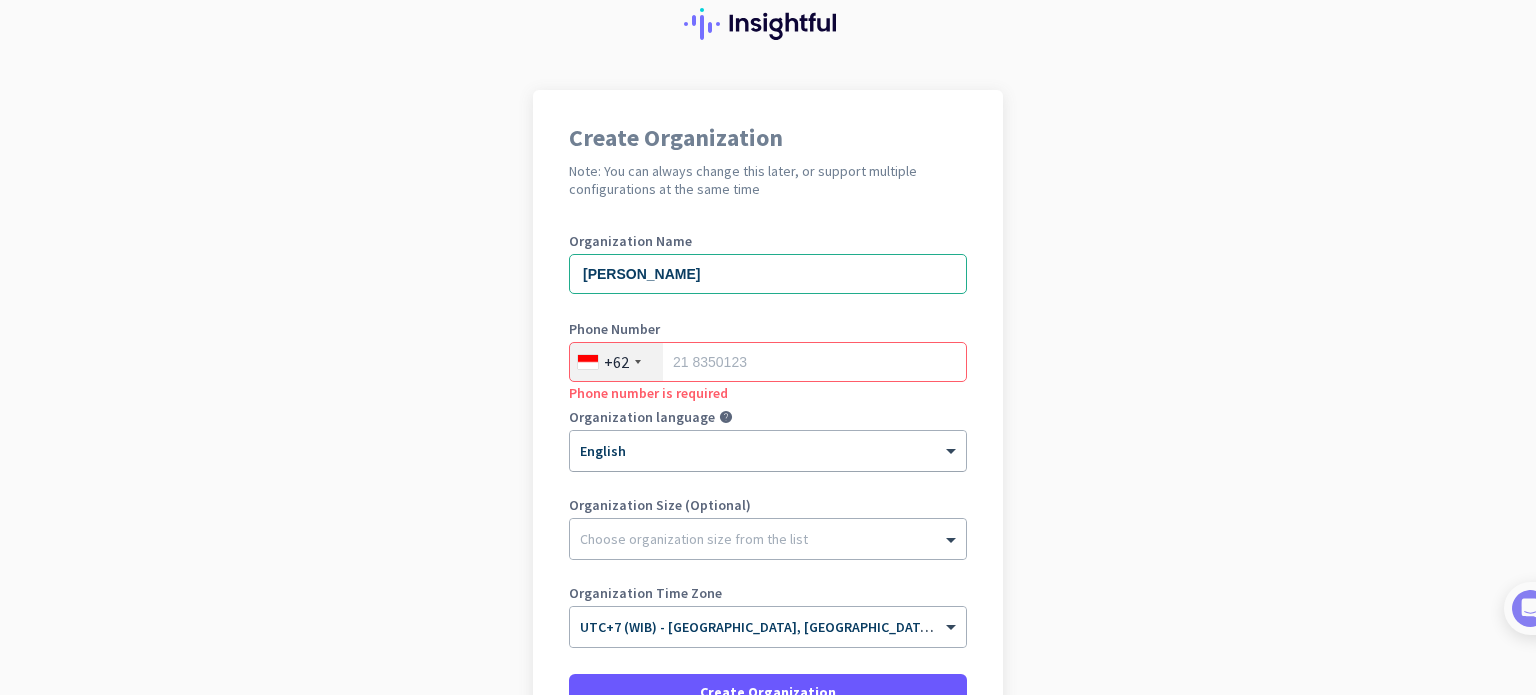 click on "× English" 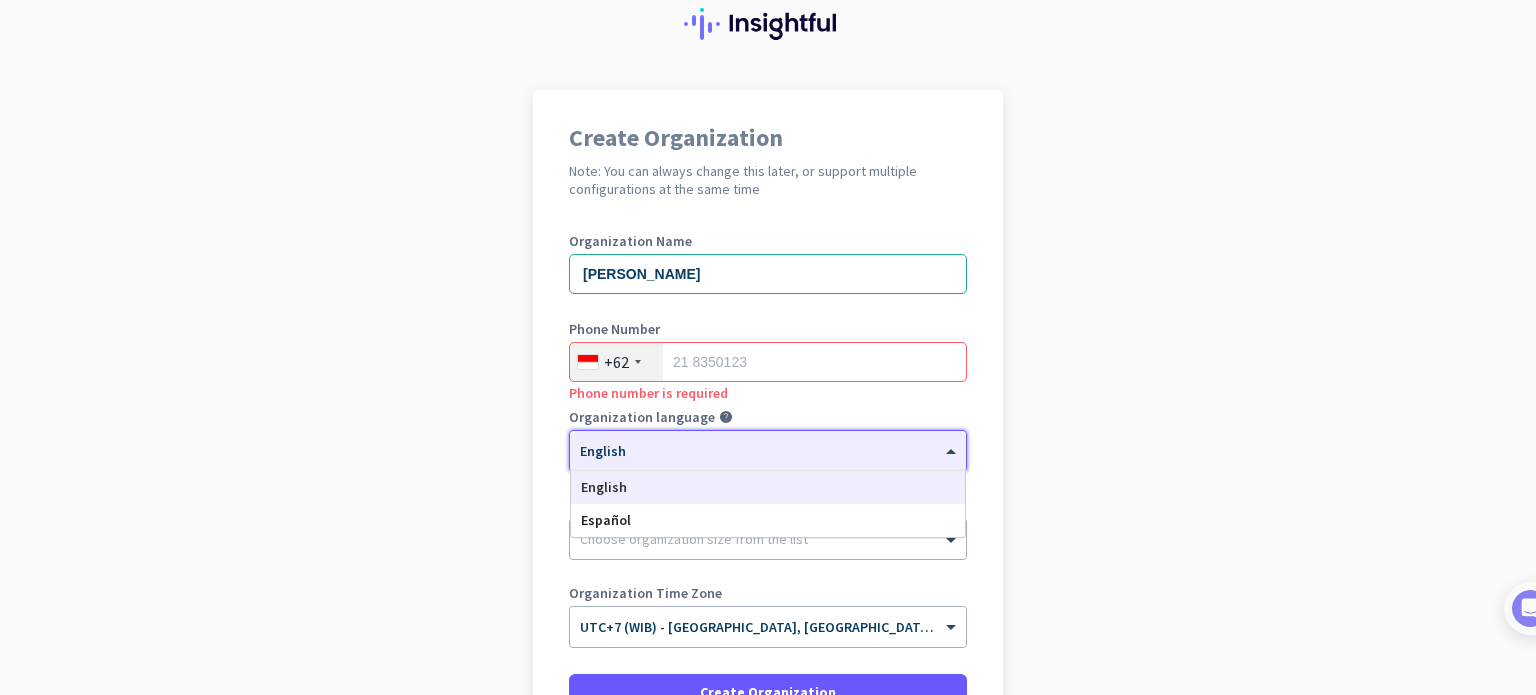click on "English" at bounding box center (768, 487) 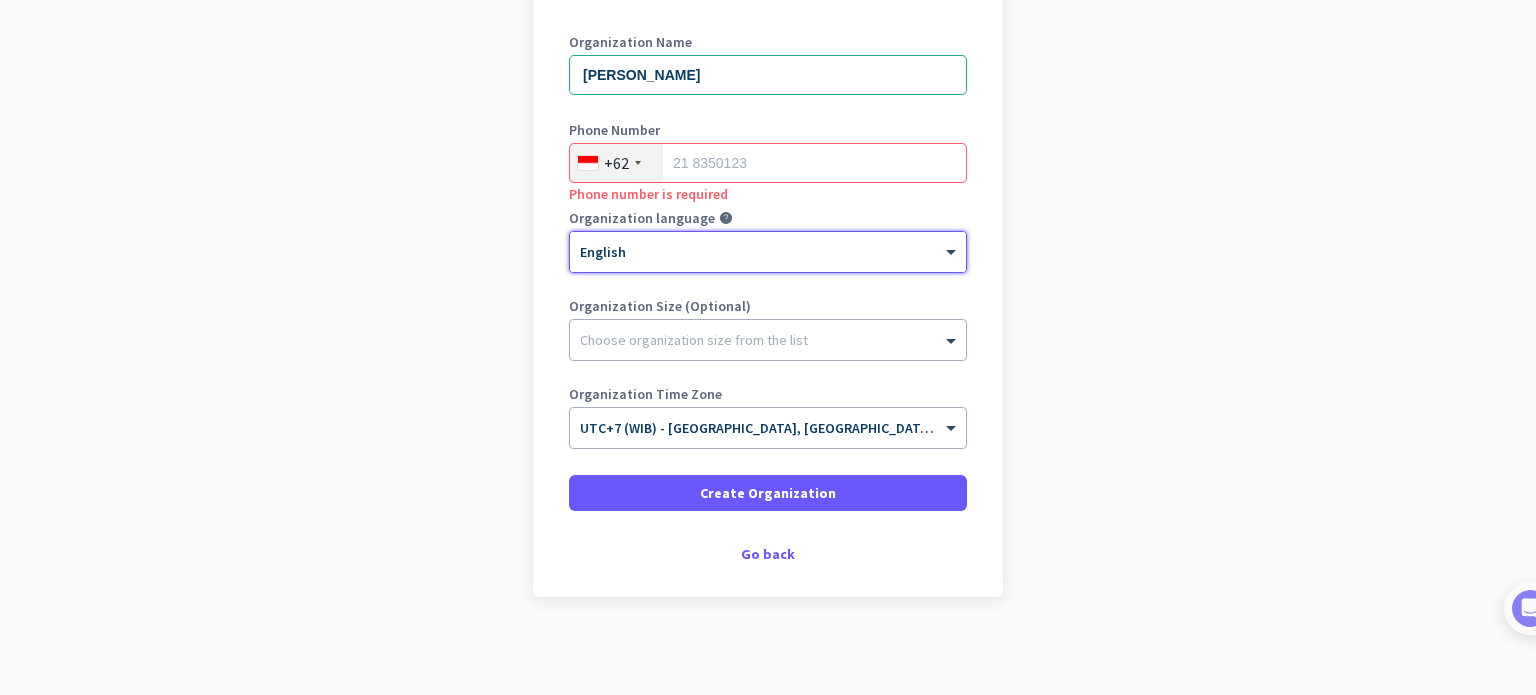 scroll, scrollTop: 272, scrollLeft: 0, axis: vertical 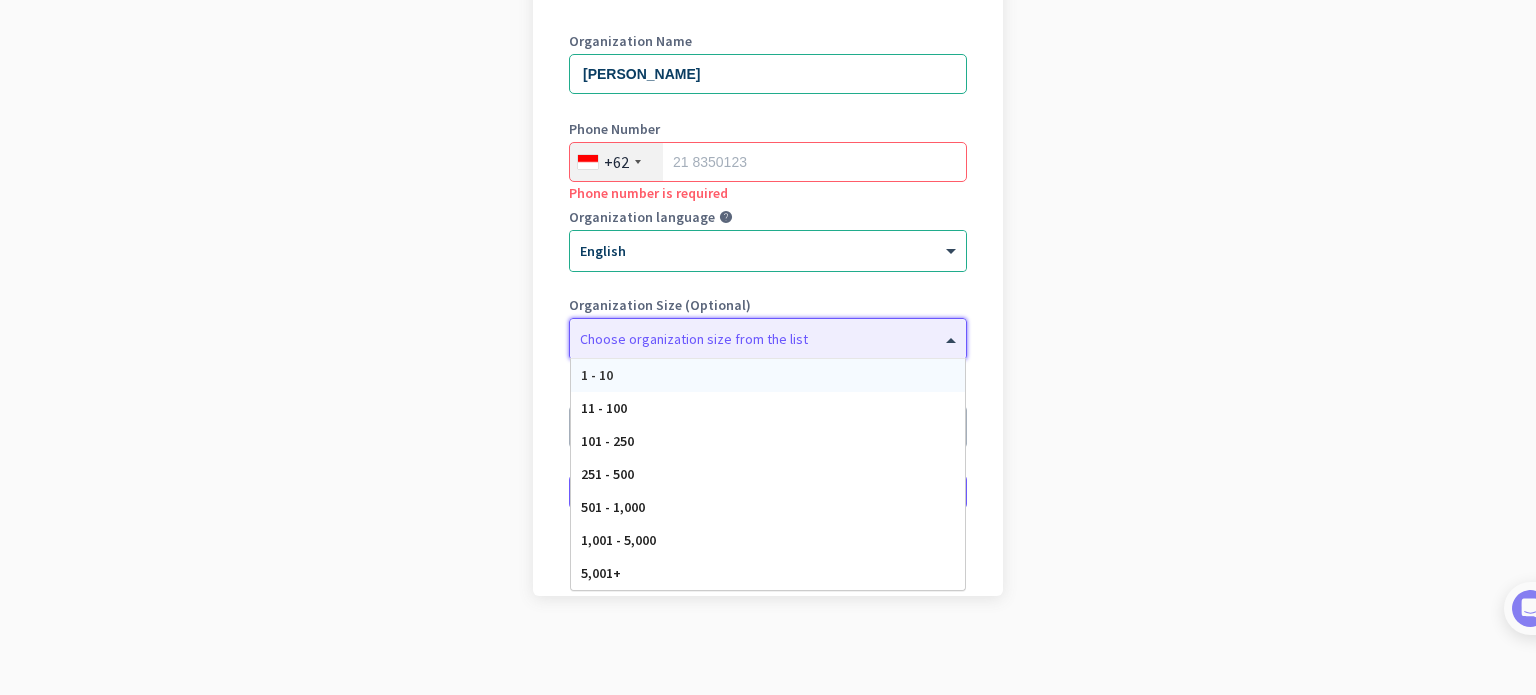 click on "Choose organization size from the list" 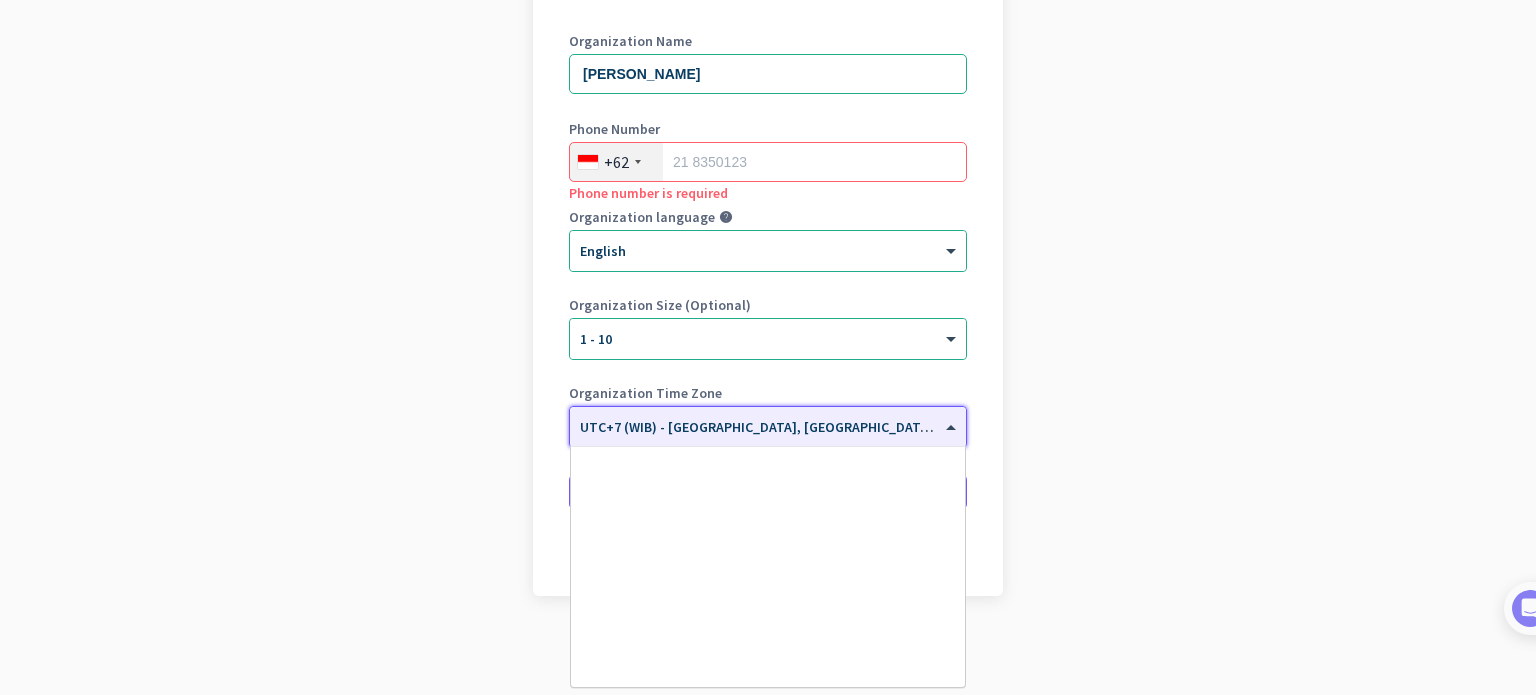 click on "× UTC+7 (WIB) - Jakarta, Surabaya, Bekasi, Bandung" 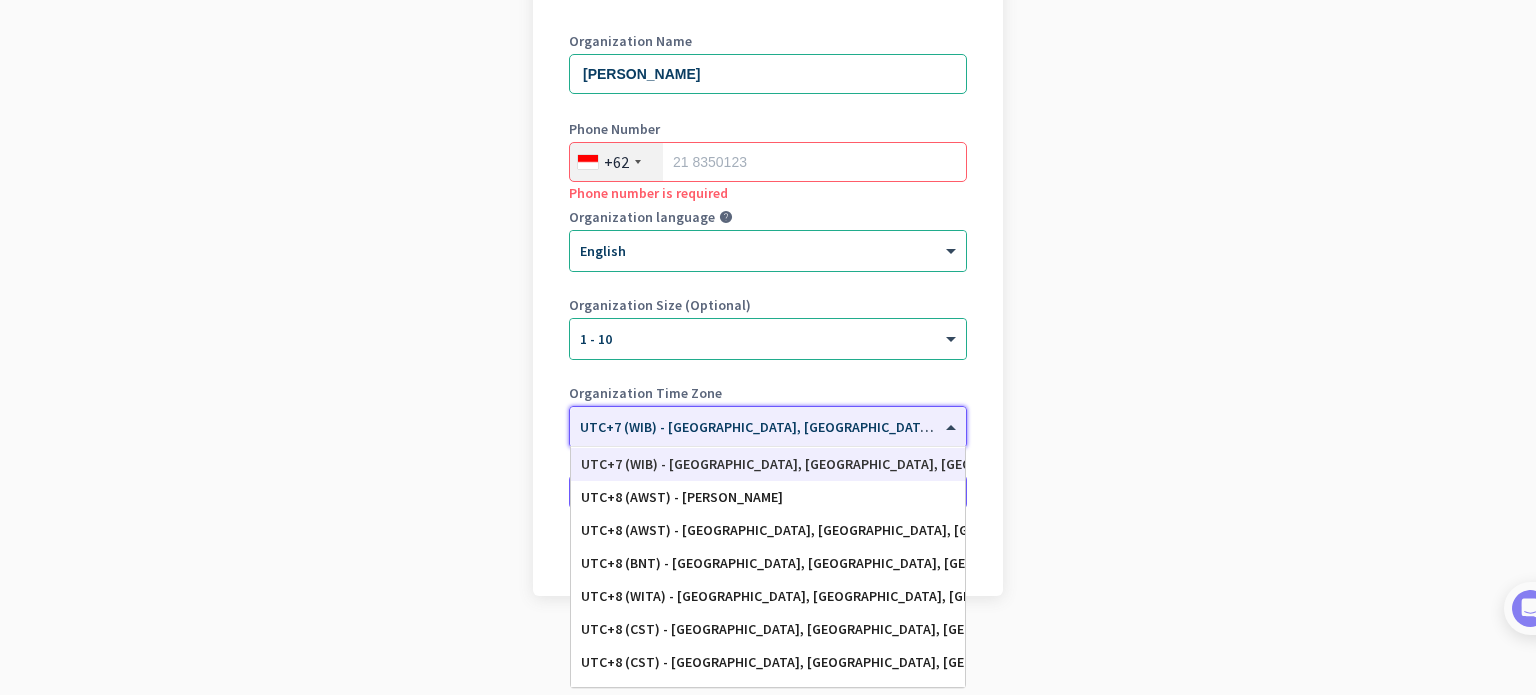 click on "UTC+7 (WIB) - [GEOGRAPHIC_DATA], [GEOGRAPHIC_DATA], [GEOGRAPHIC_DATA], [GEOGRAPHIC_DATA]" at bounding box center (768, 464) 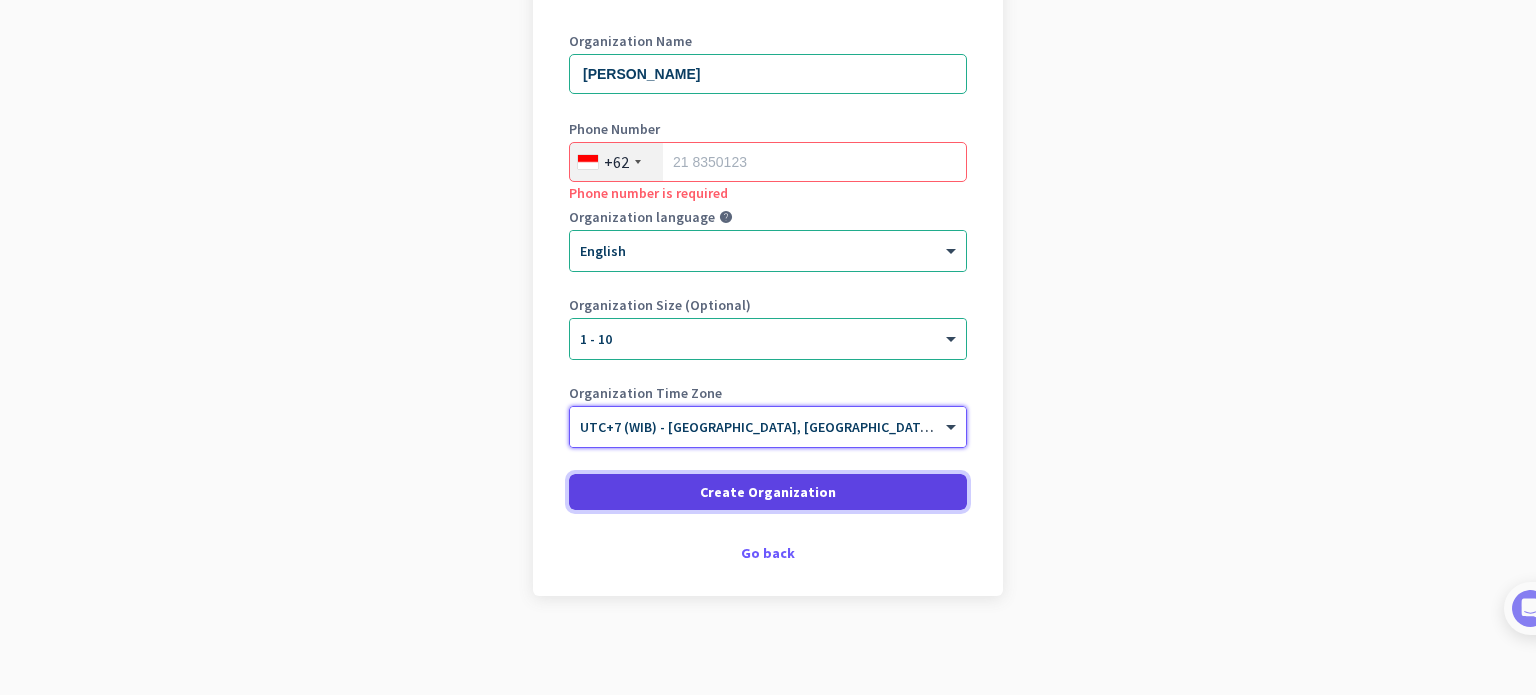 click on "Create Organization" 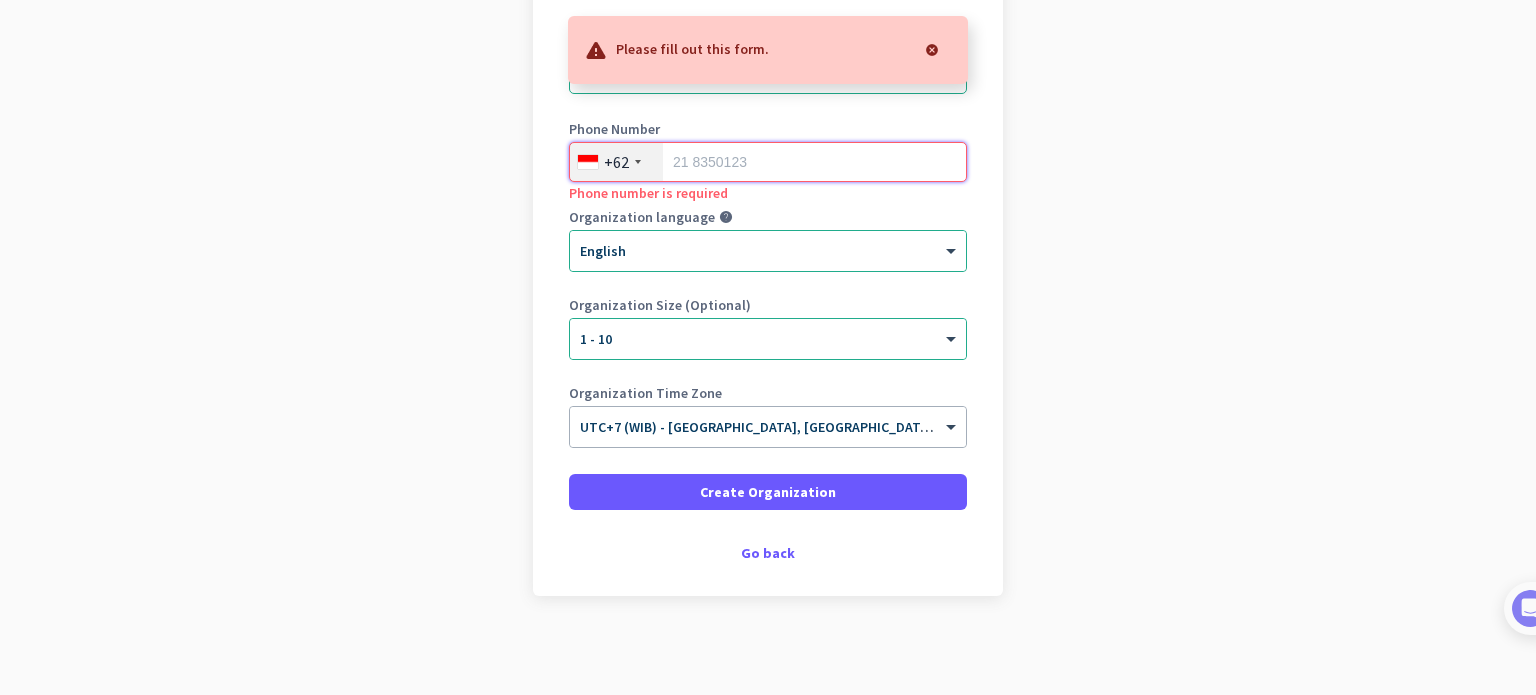 click at bounding box center (768, 162) 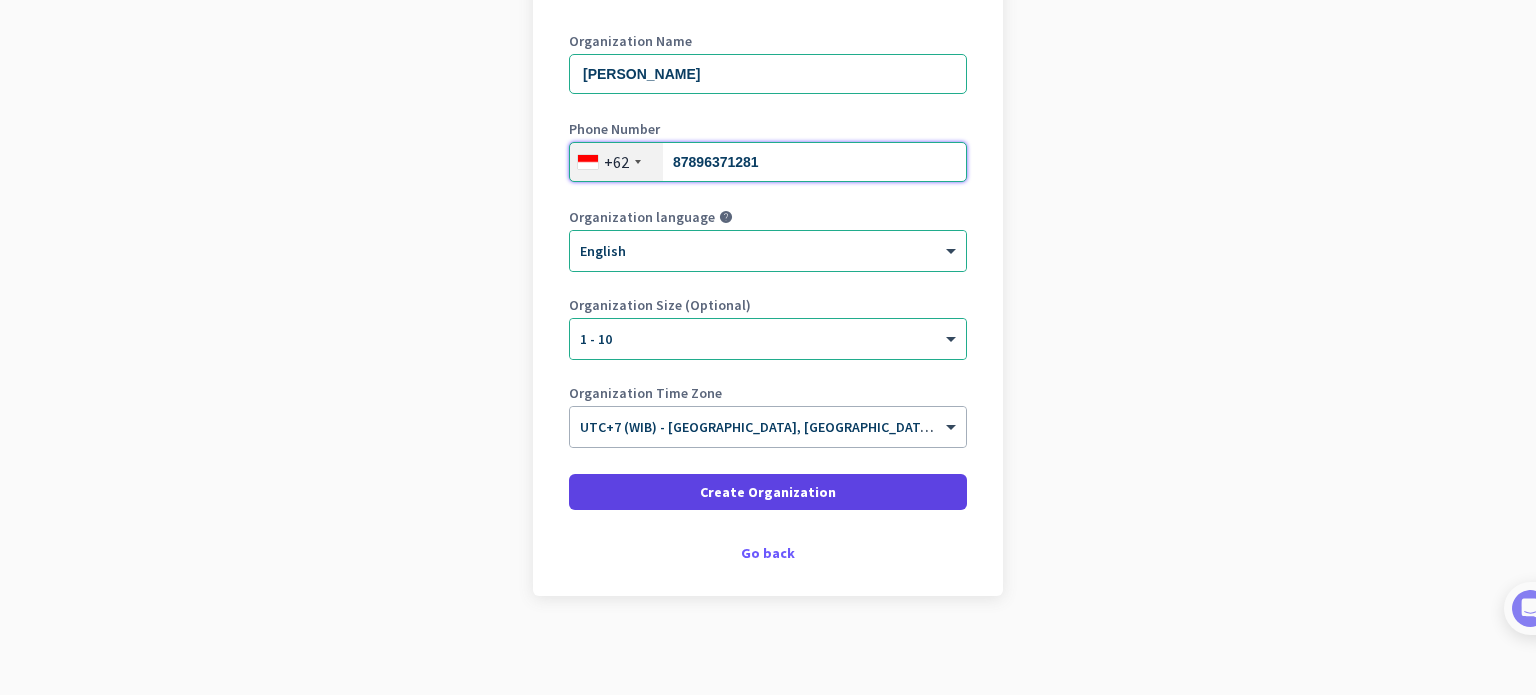 type on "87896371281" 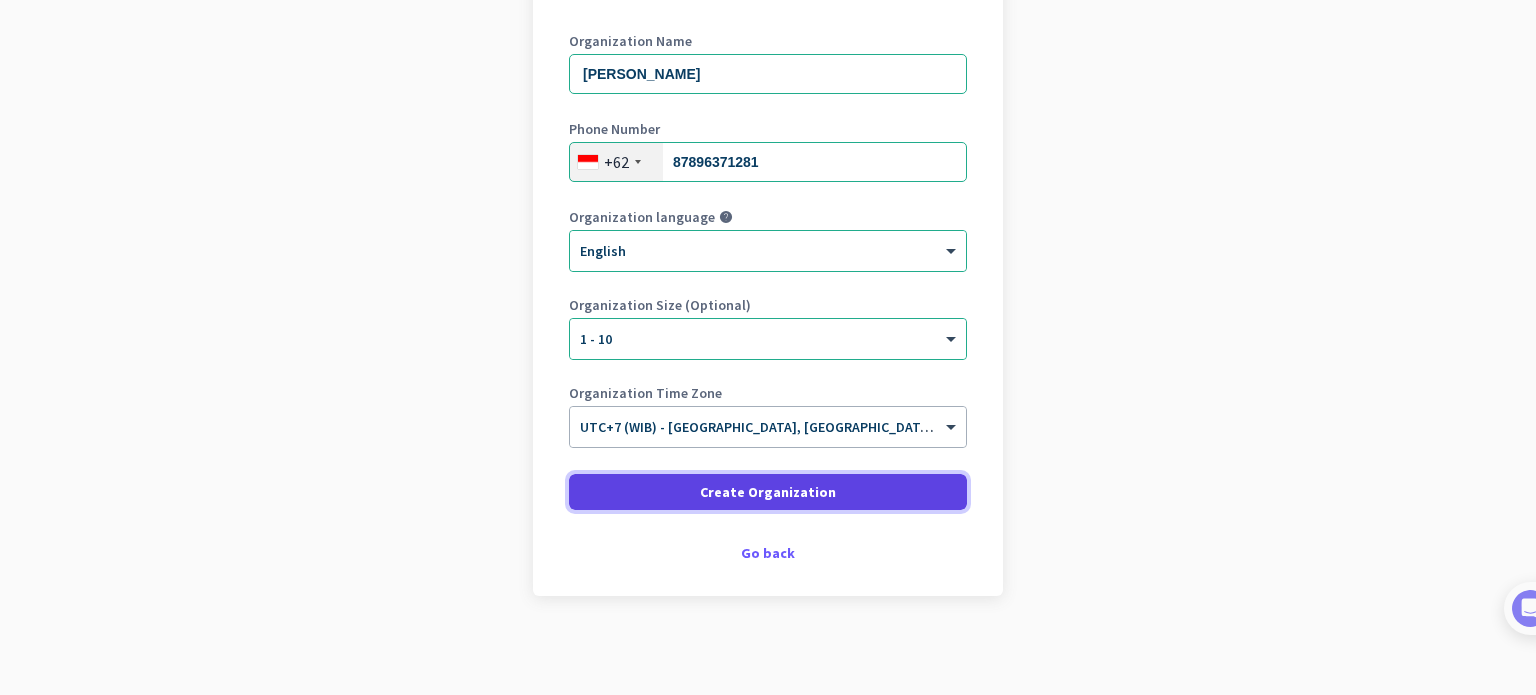 click 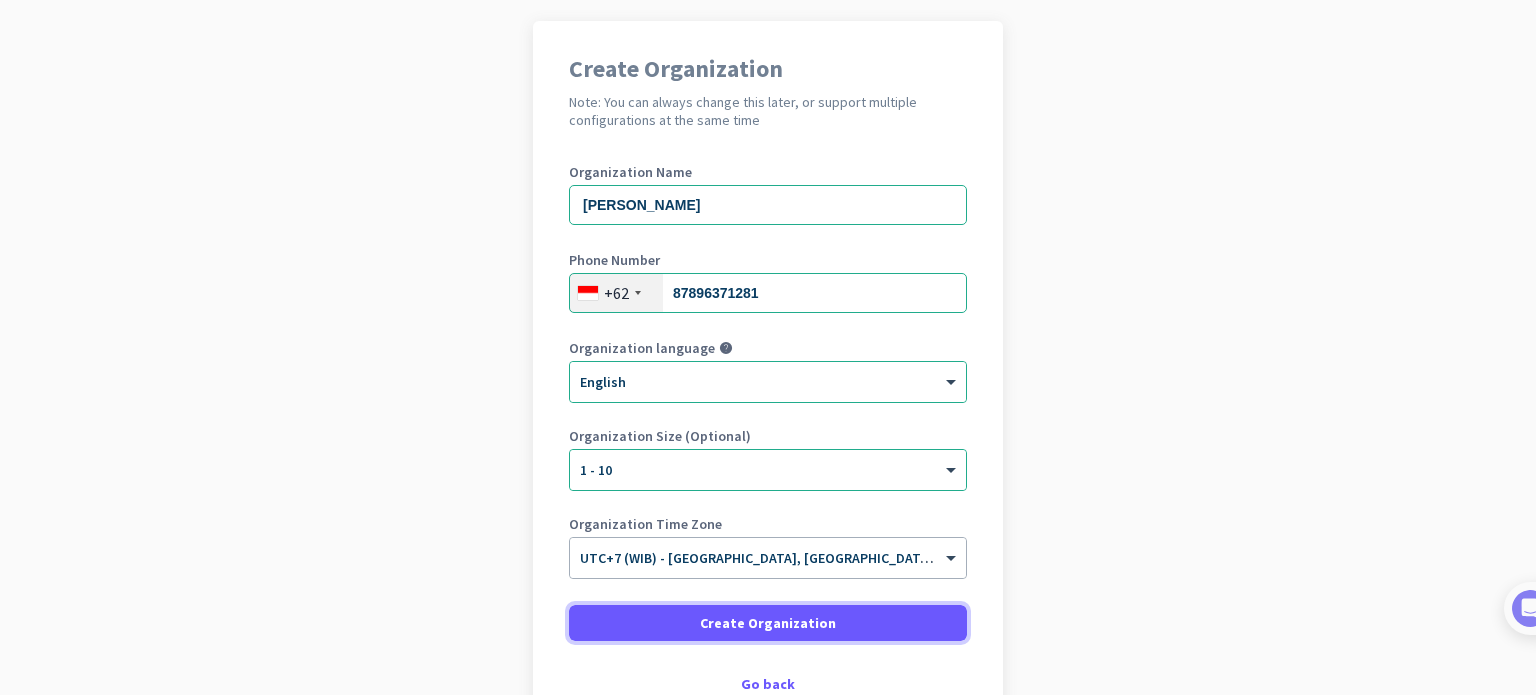 scroll, scrollTop: 272, scrollLeft: 0, axis: vertical 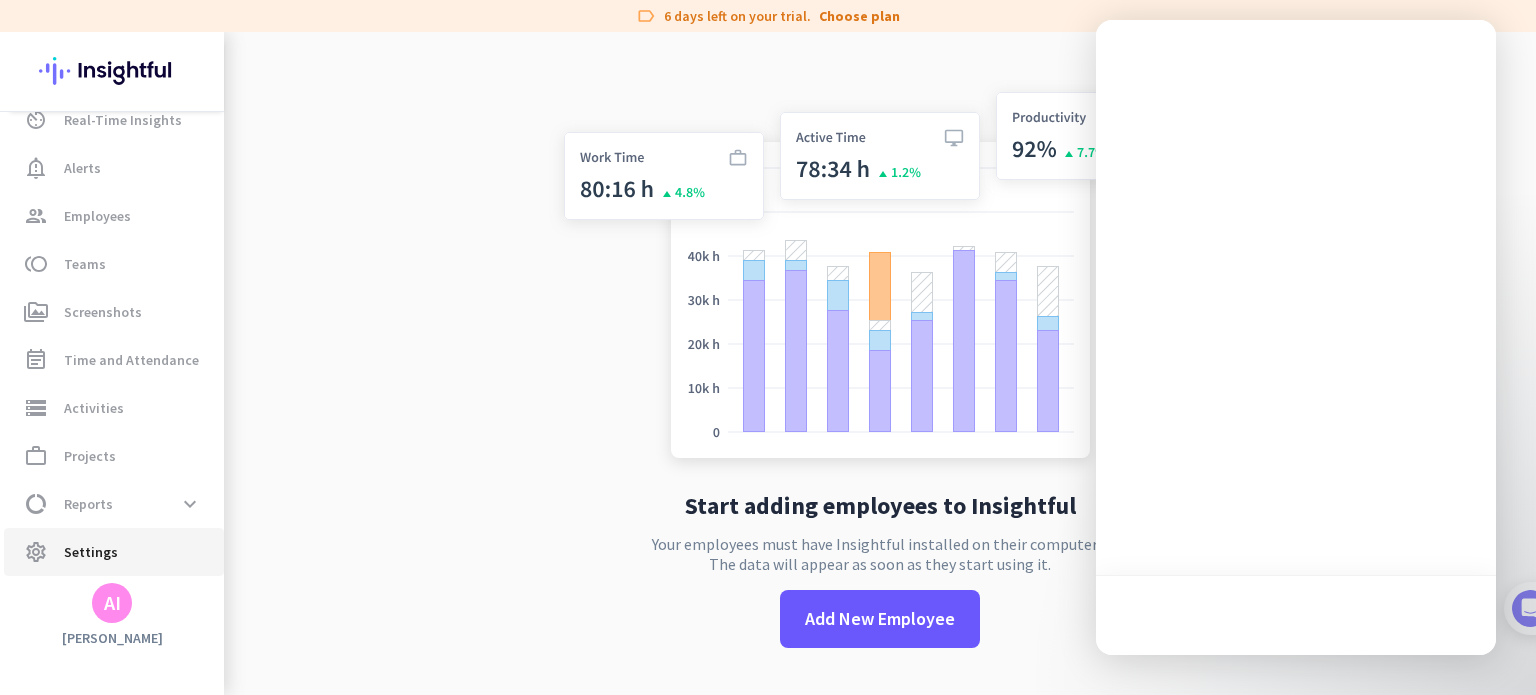 click on "settings  Settings" 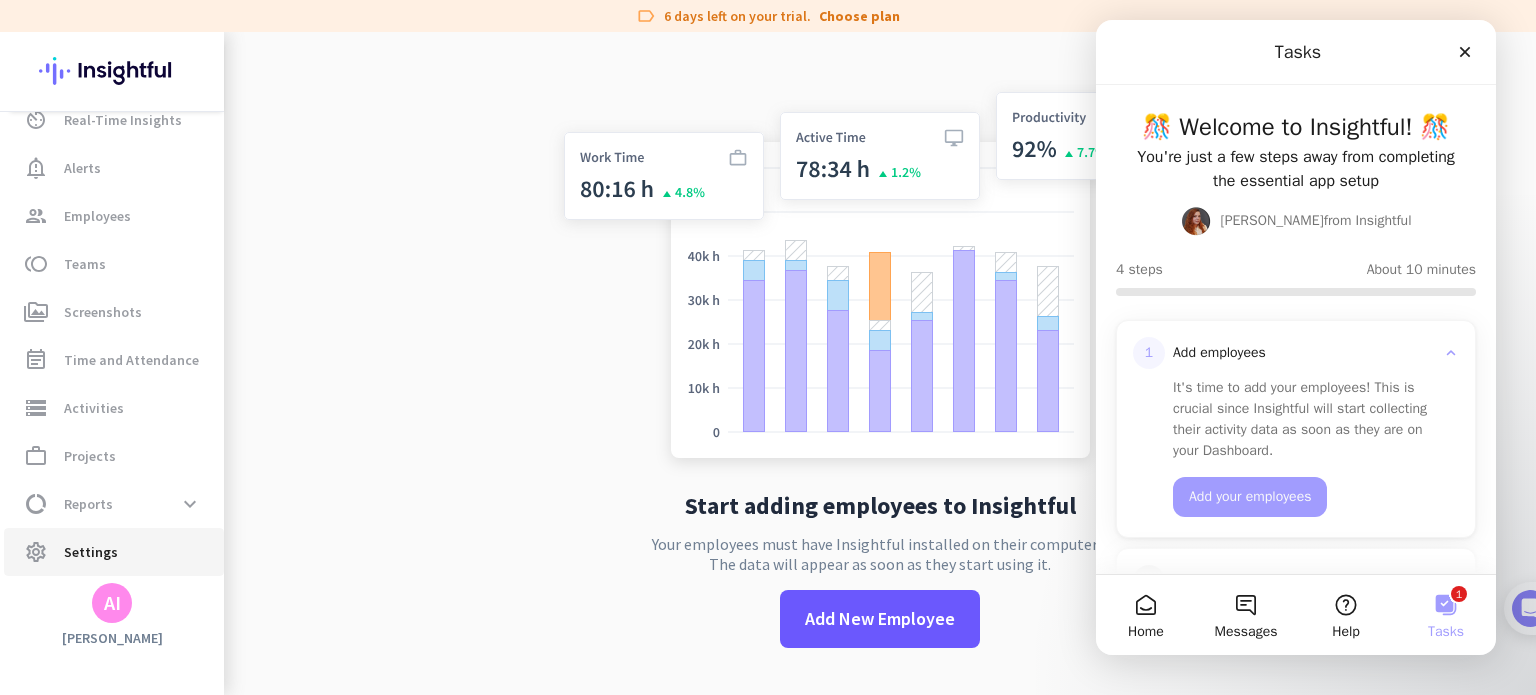 scroll, scrollTop: 0, scrollLeft: 0, axis: both 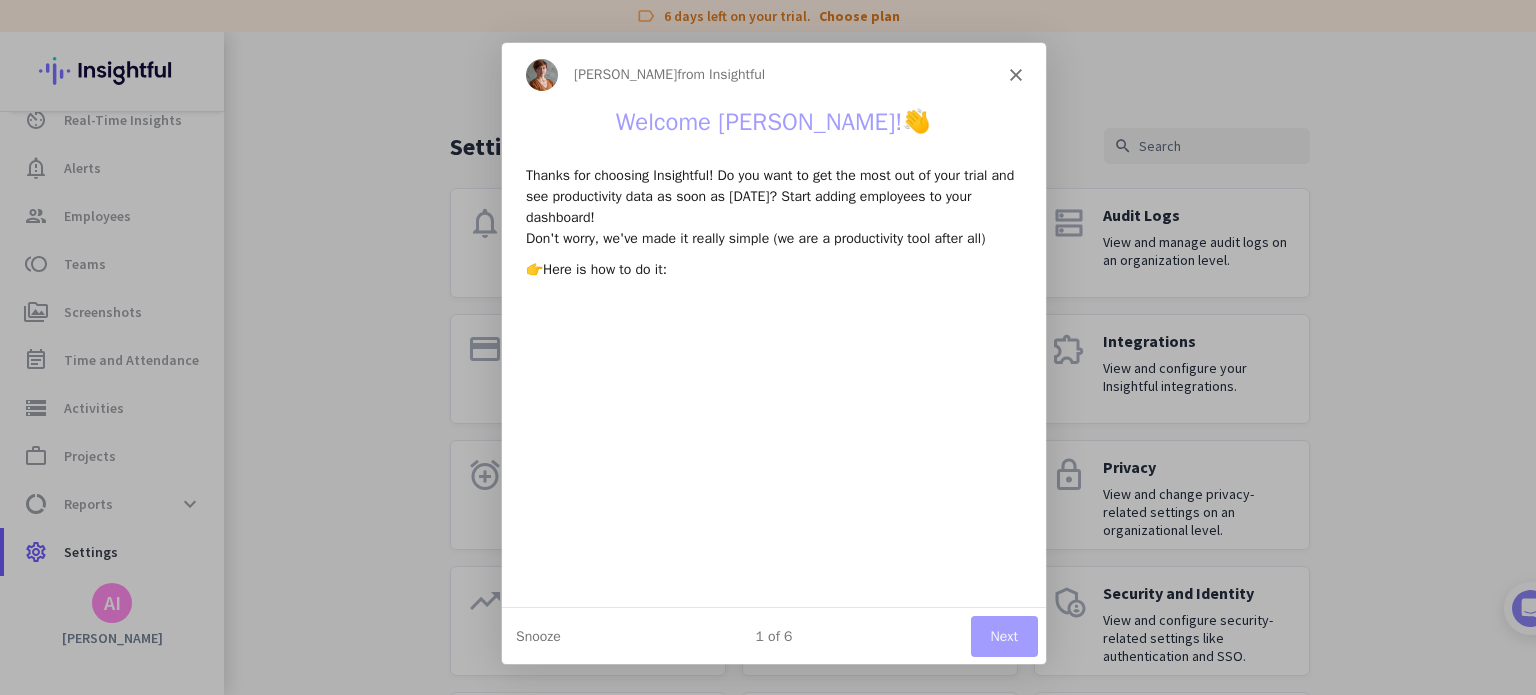 click 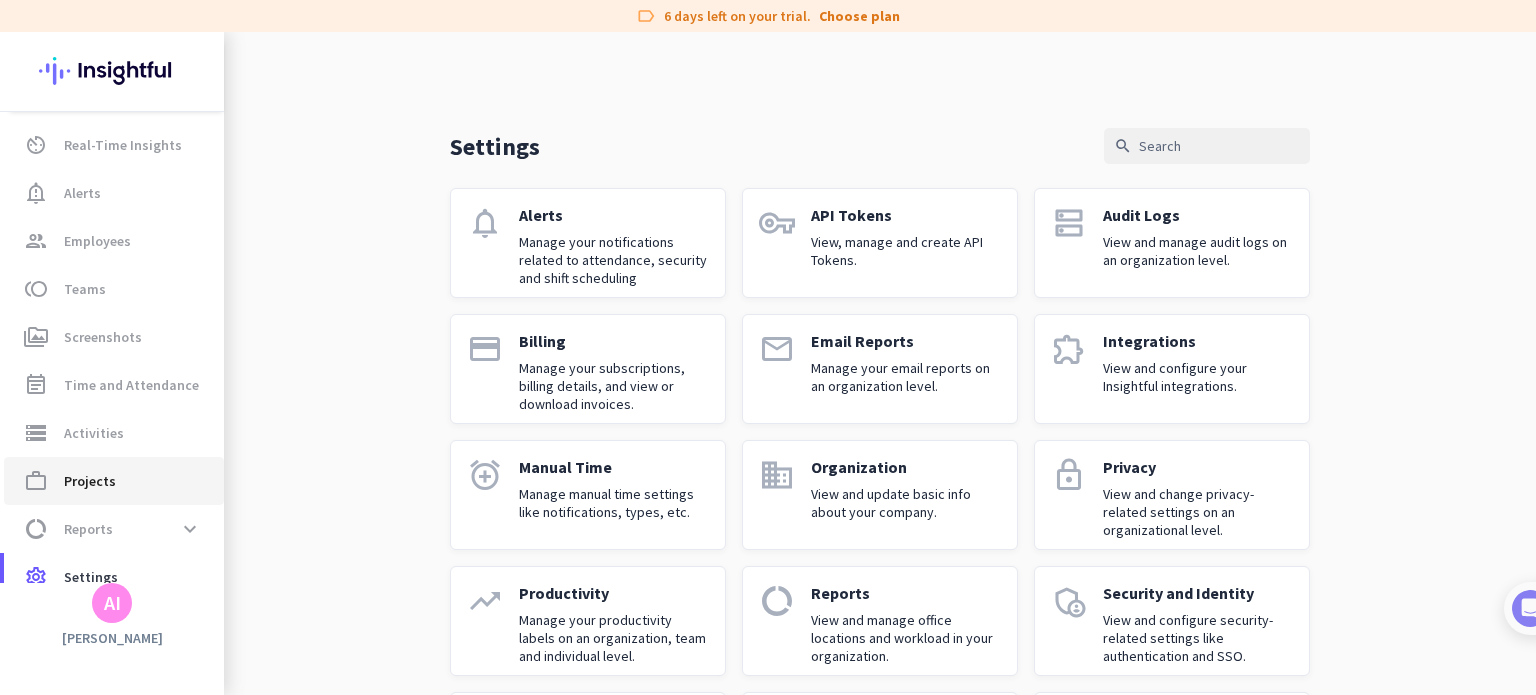 scroll, scrollTop: 72, scrollLeft: 0, axis: vertical 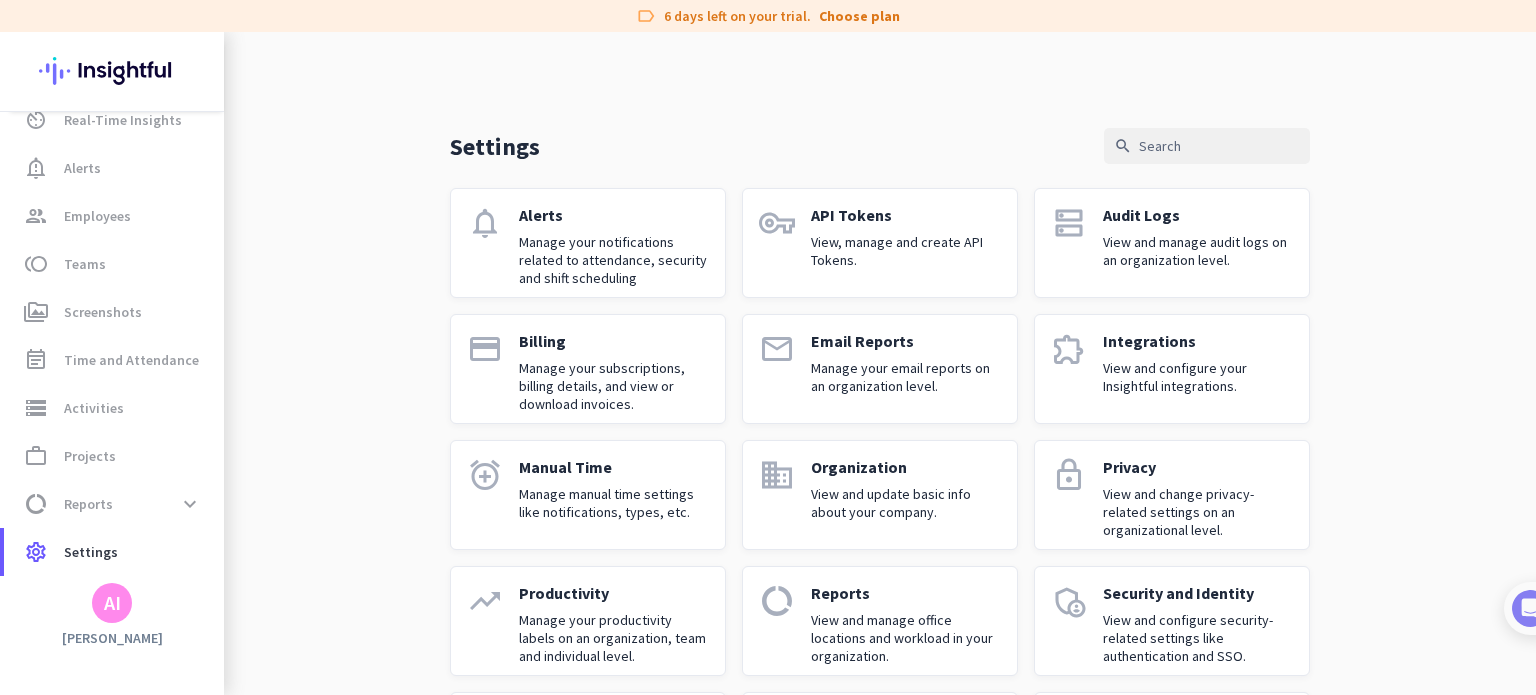 click on "AI" 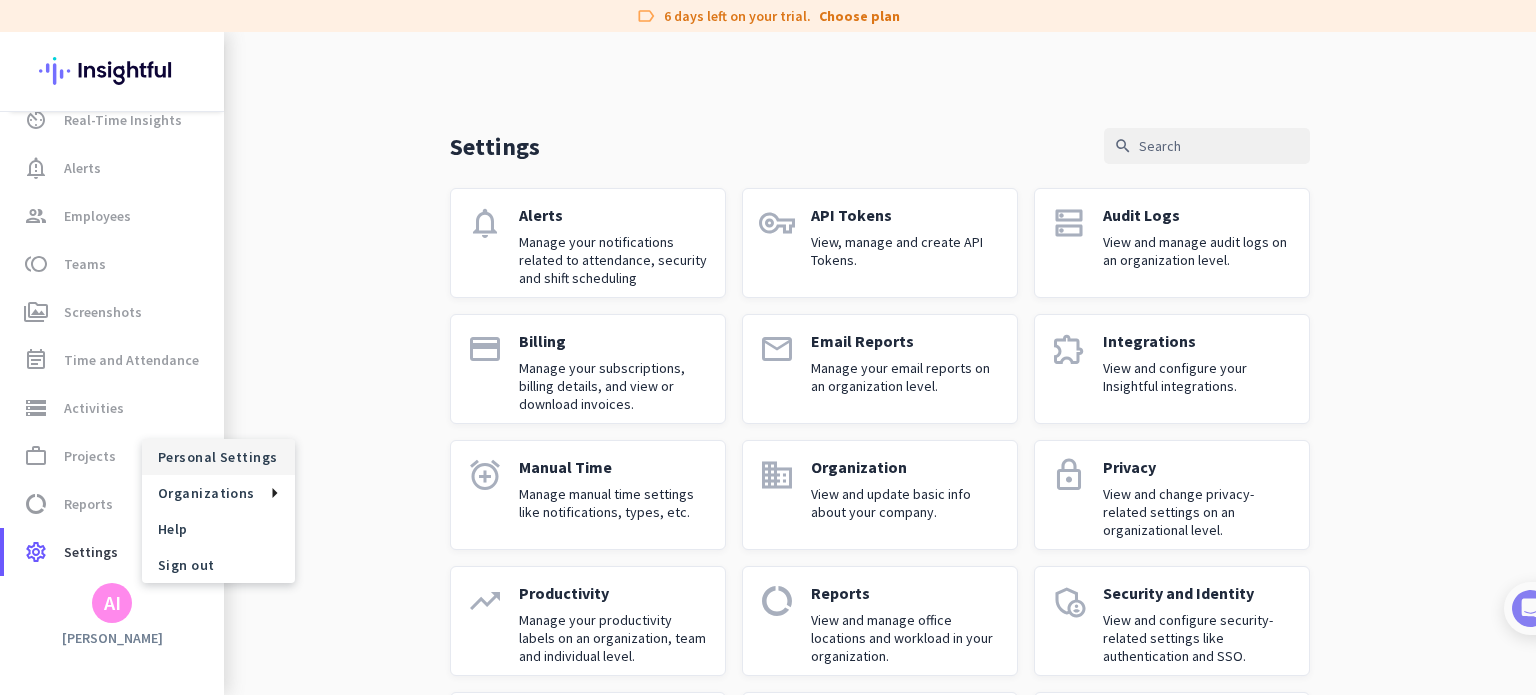 click on "Personal Settings" at bounding box center [218, 457] 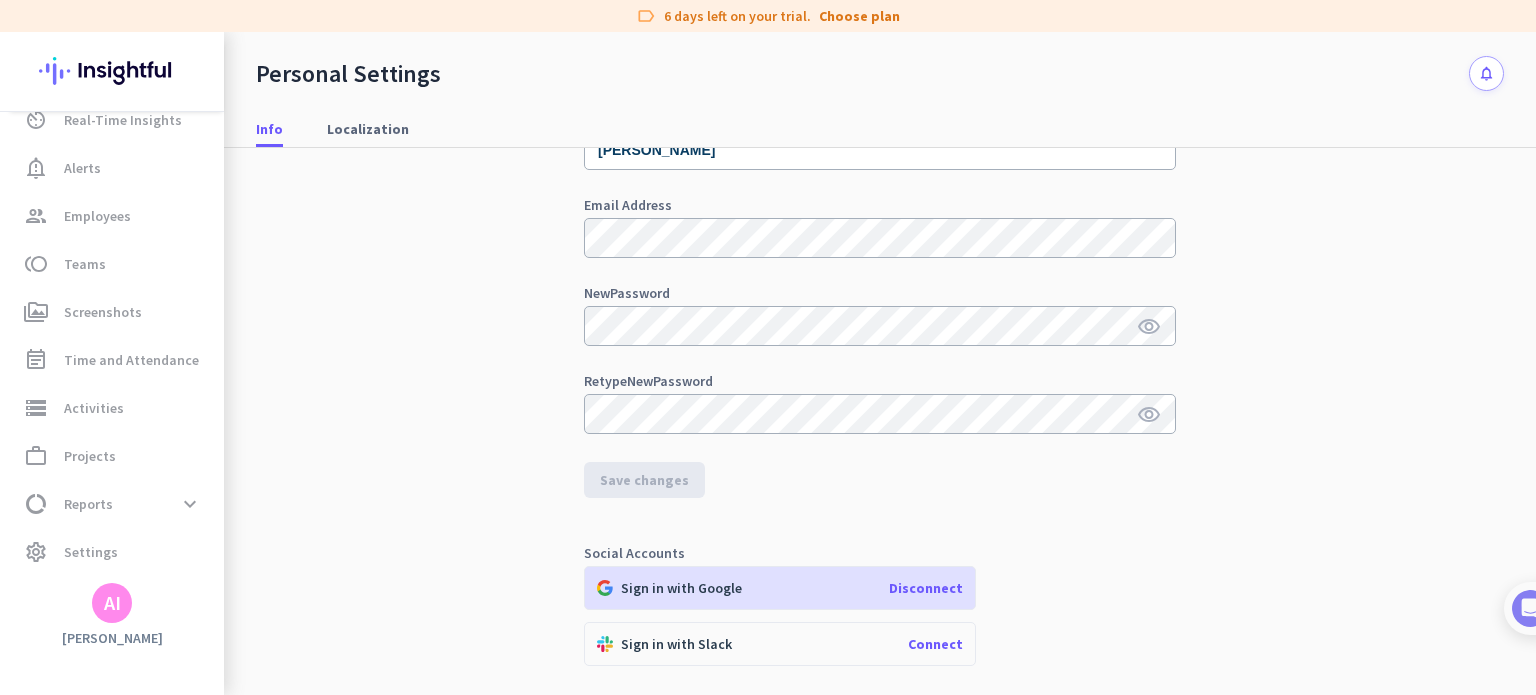 scroll, scrollTop: 392, scrollLeft: 0, axis: vertical 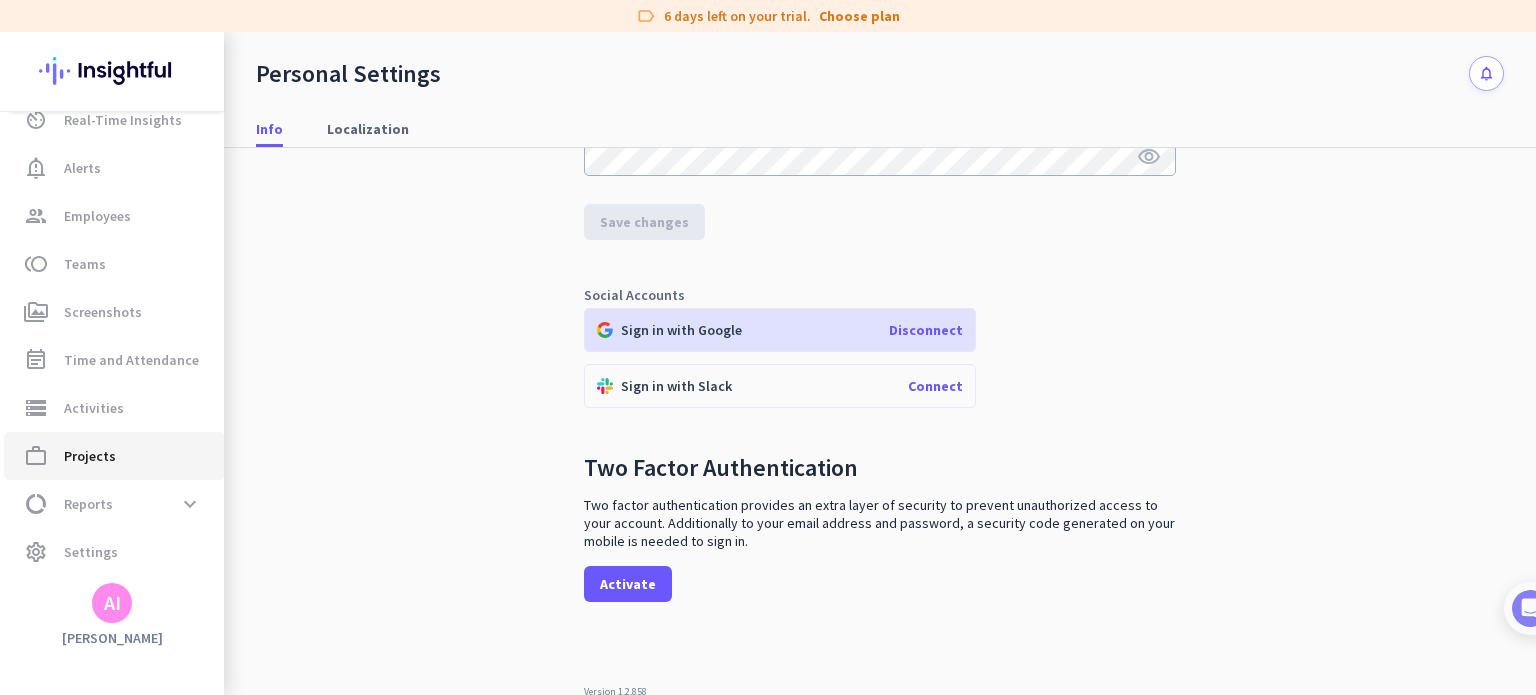 click on "work_outline  Projects" 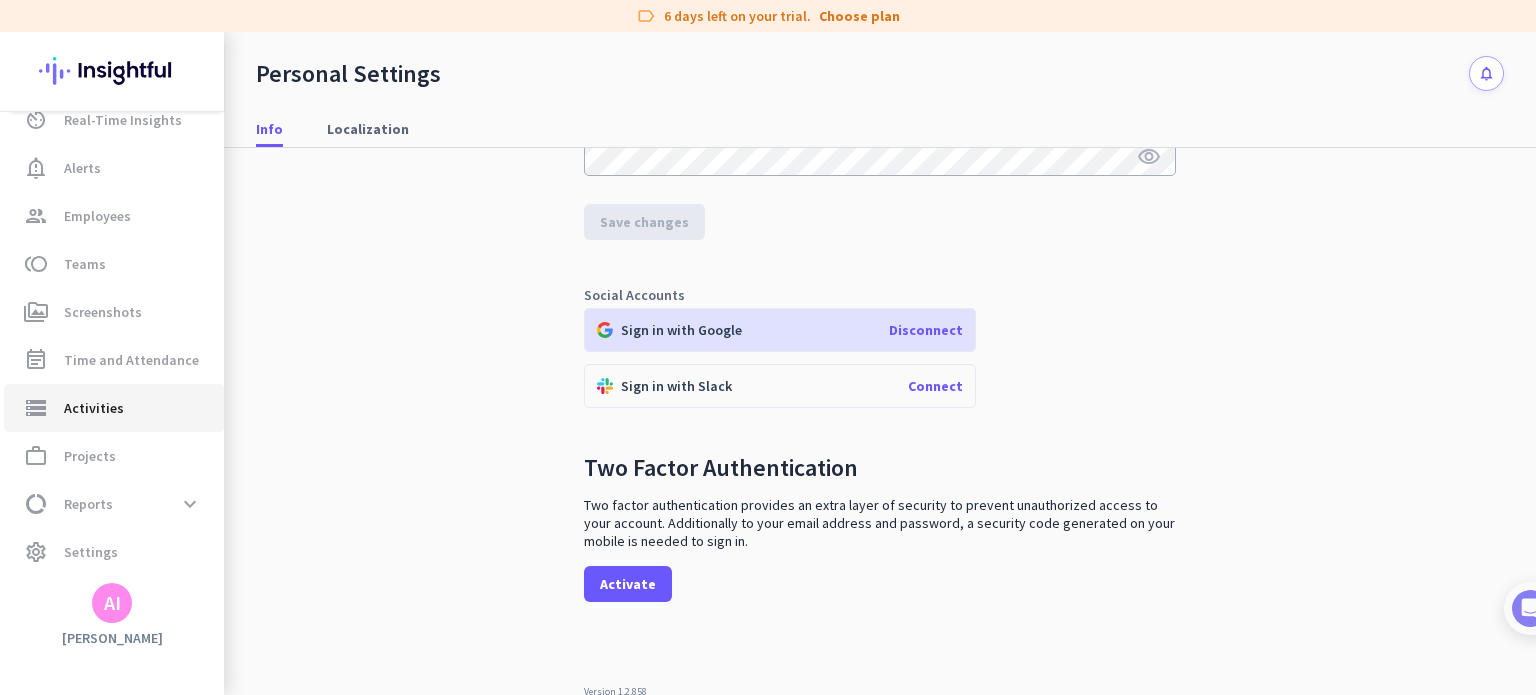 click on "storage  Activities" 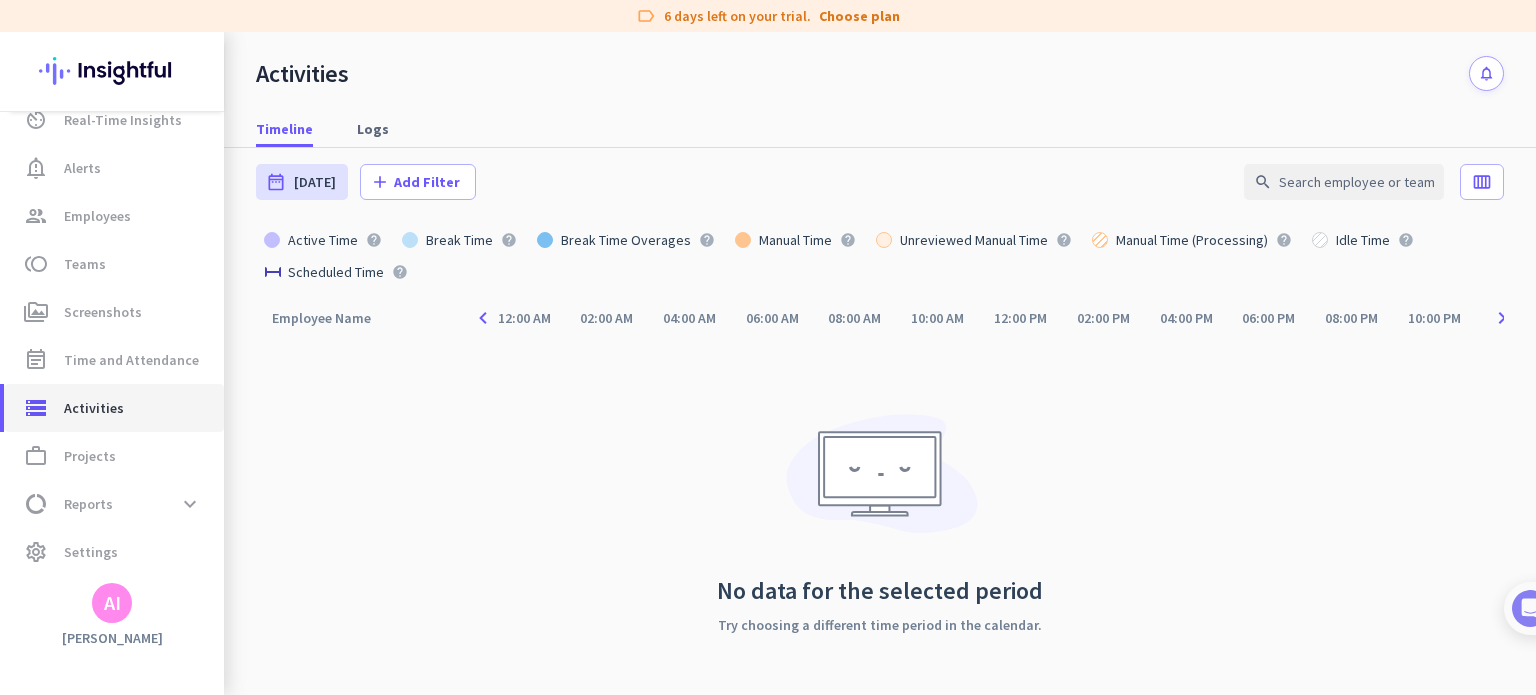 scroll, scrollTop: 11, scrollLeft: 0, axis: vertical 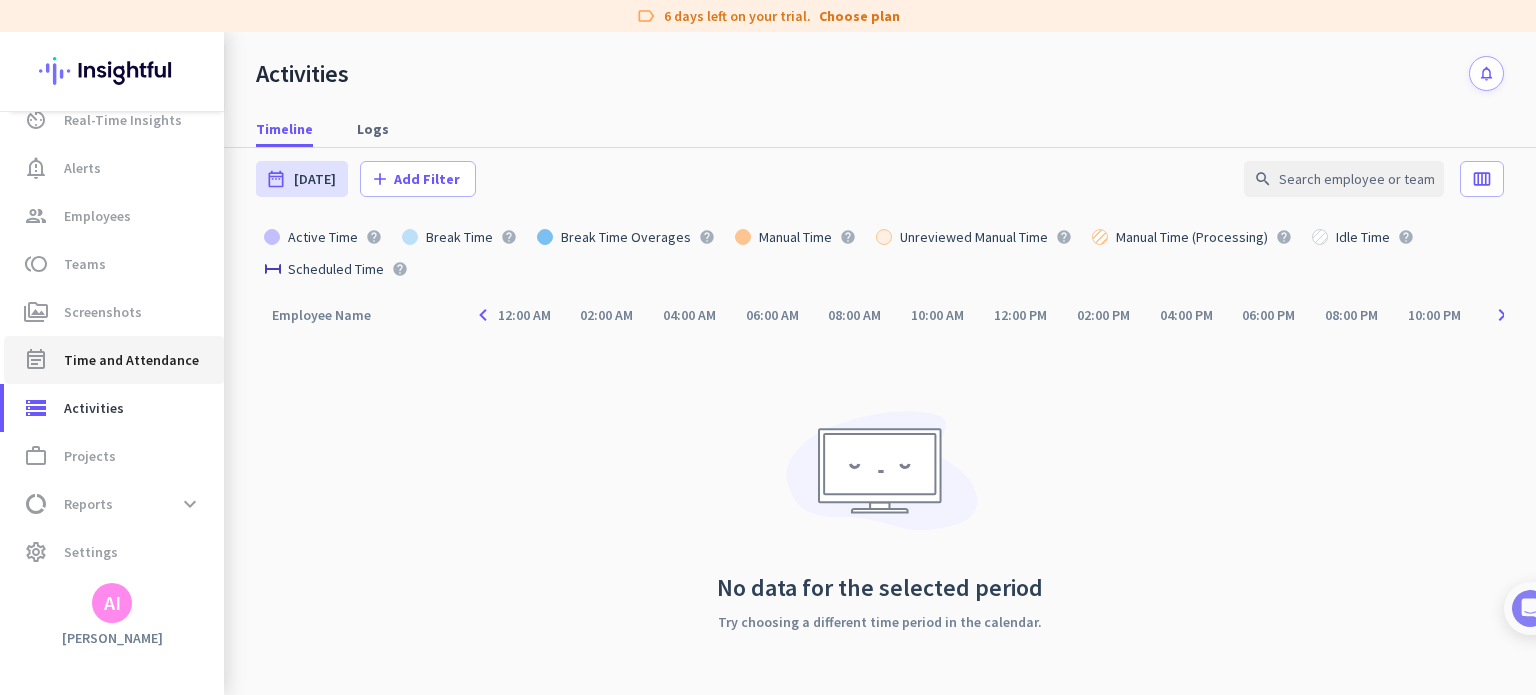 click on "Time and Attendance" 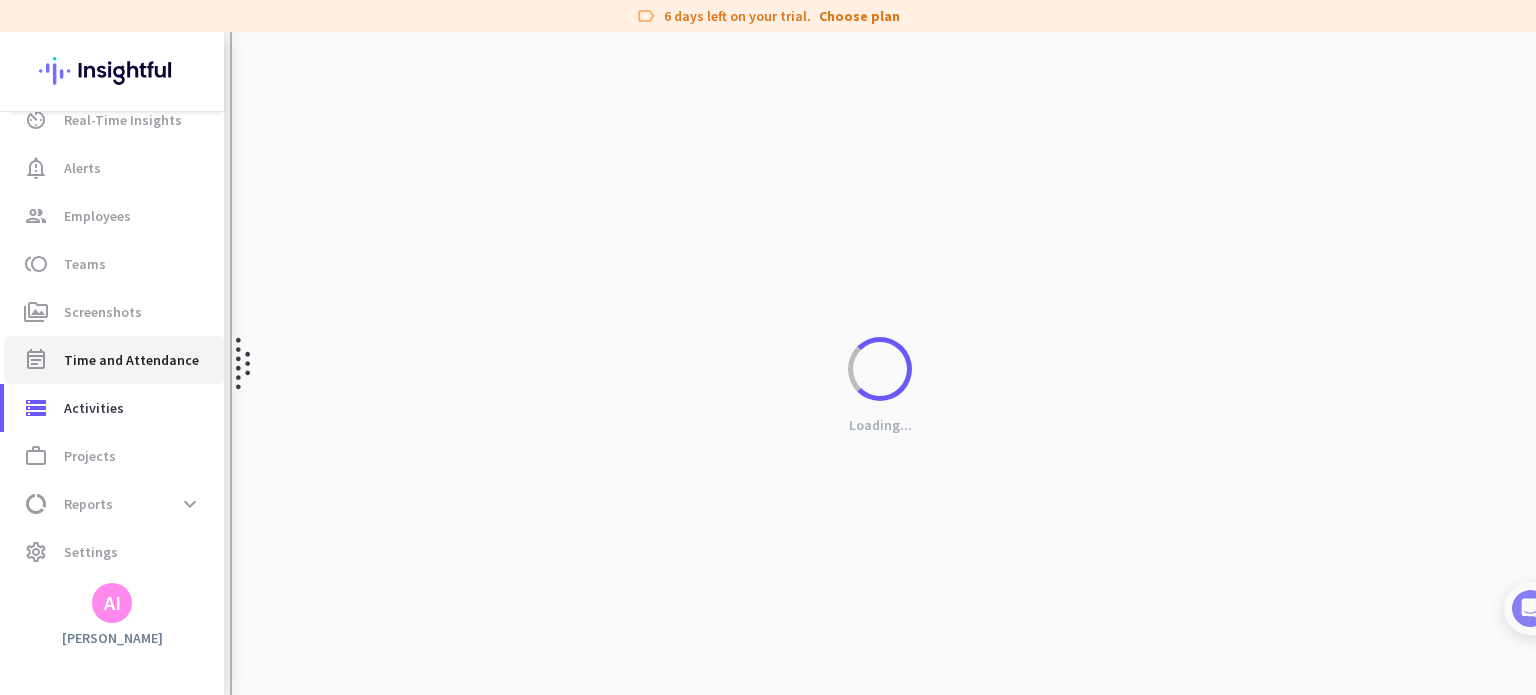 scroll, scrollTop: 0, scrollLeft: 0, axis: both 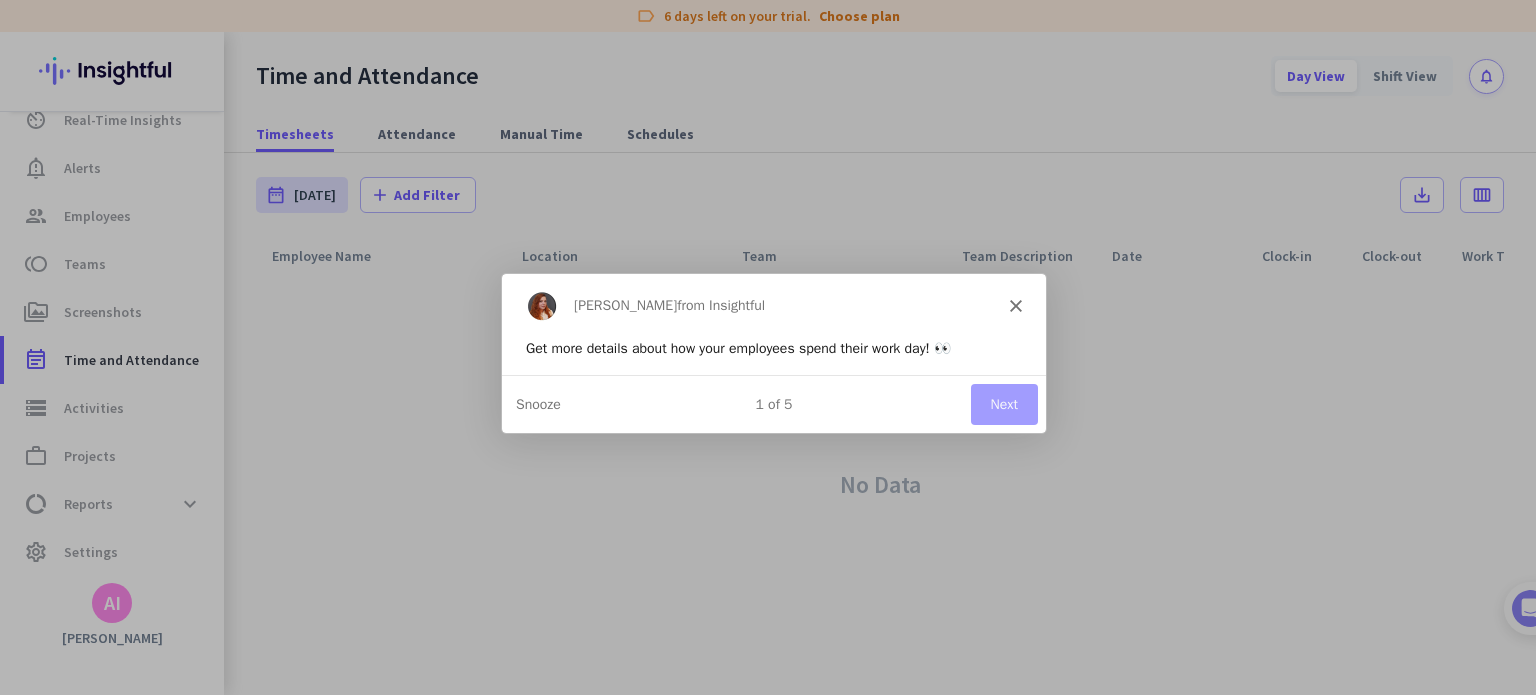 click at bounding box center (768, 347) 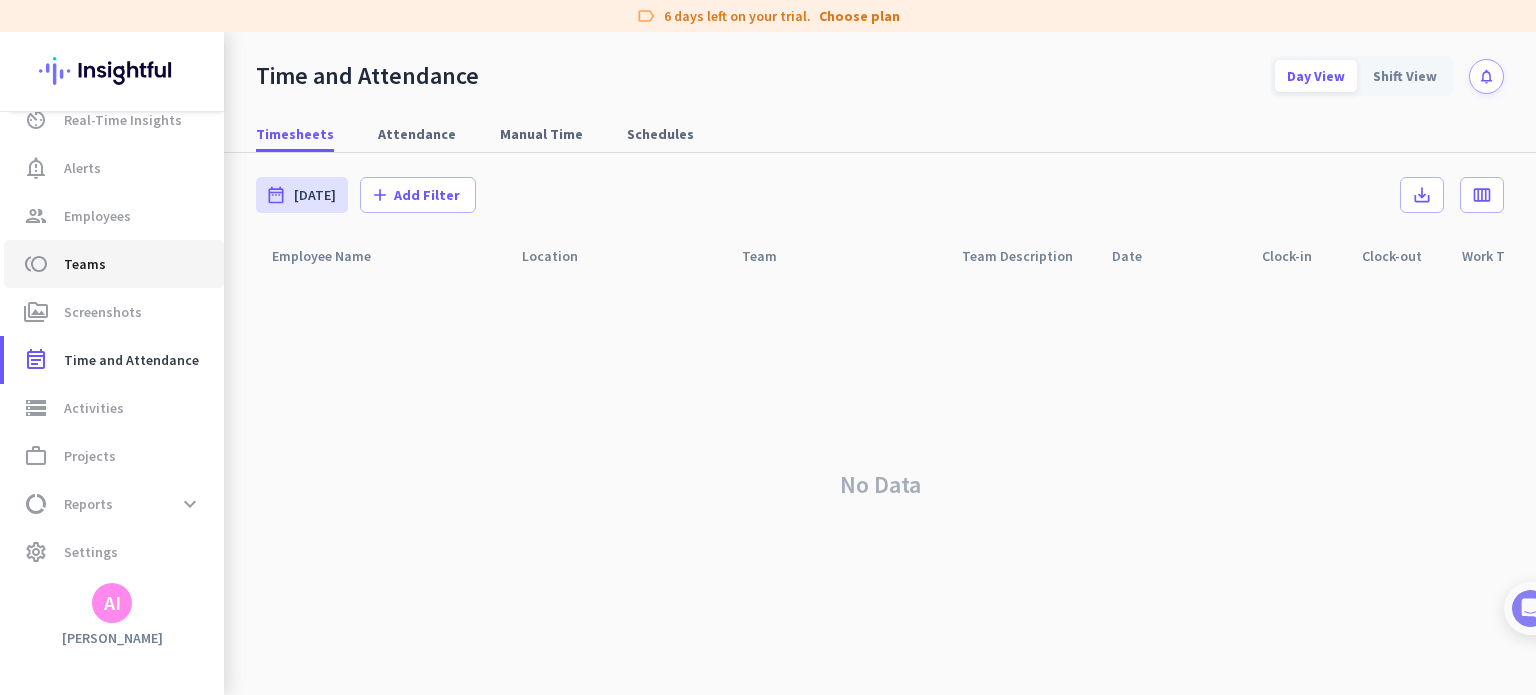 scroll, scrollTop: 0, scrollLeft: 0, axis: both 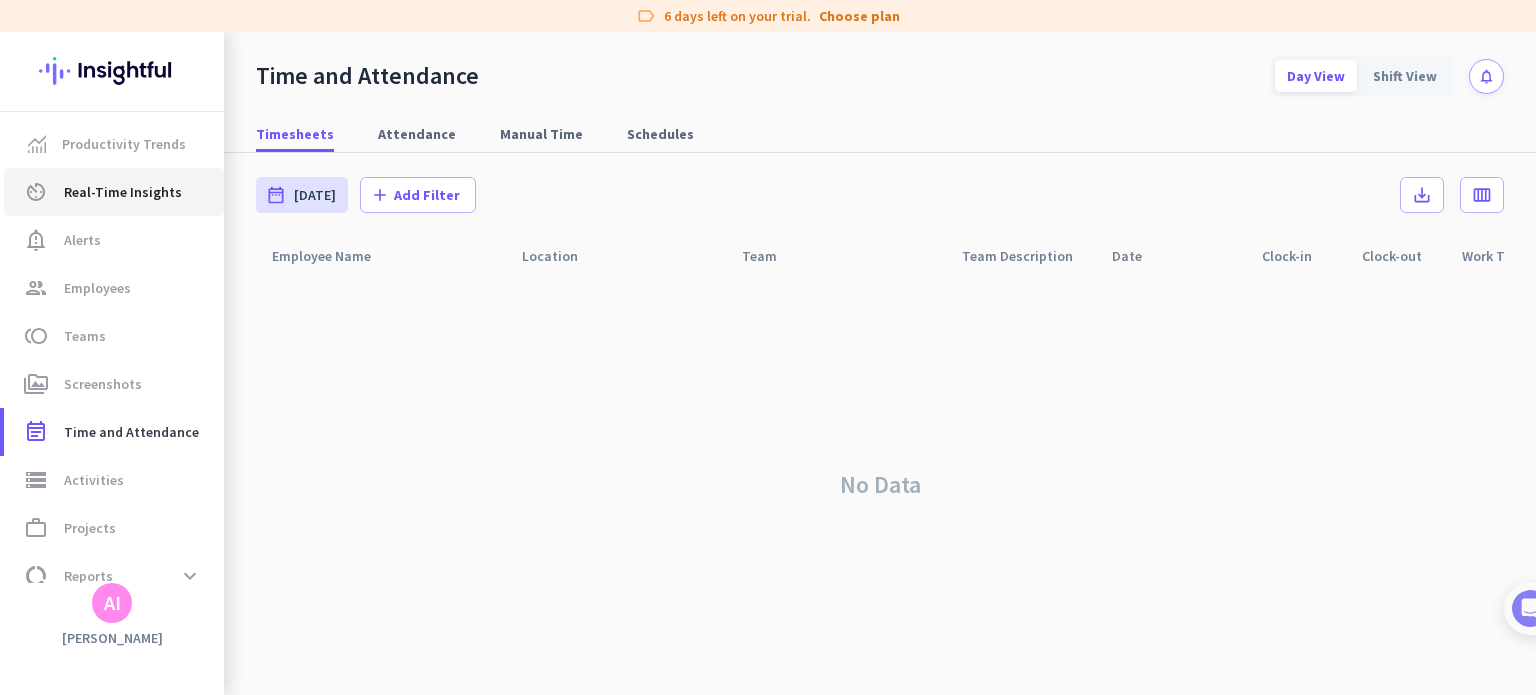 click on "Real-Time Insights" 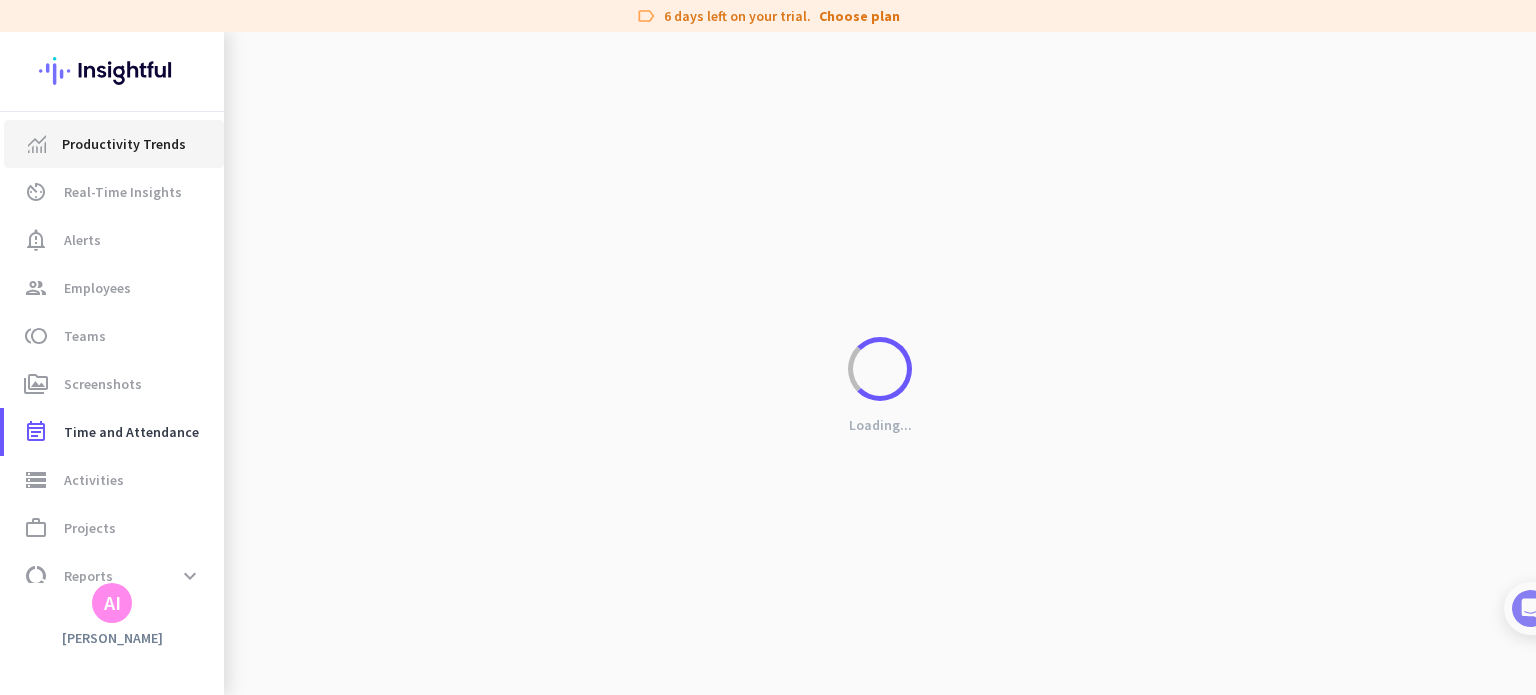 click on "Productivity Trends" 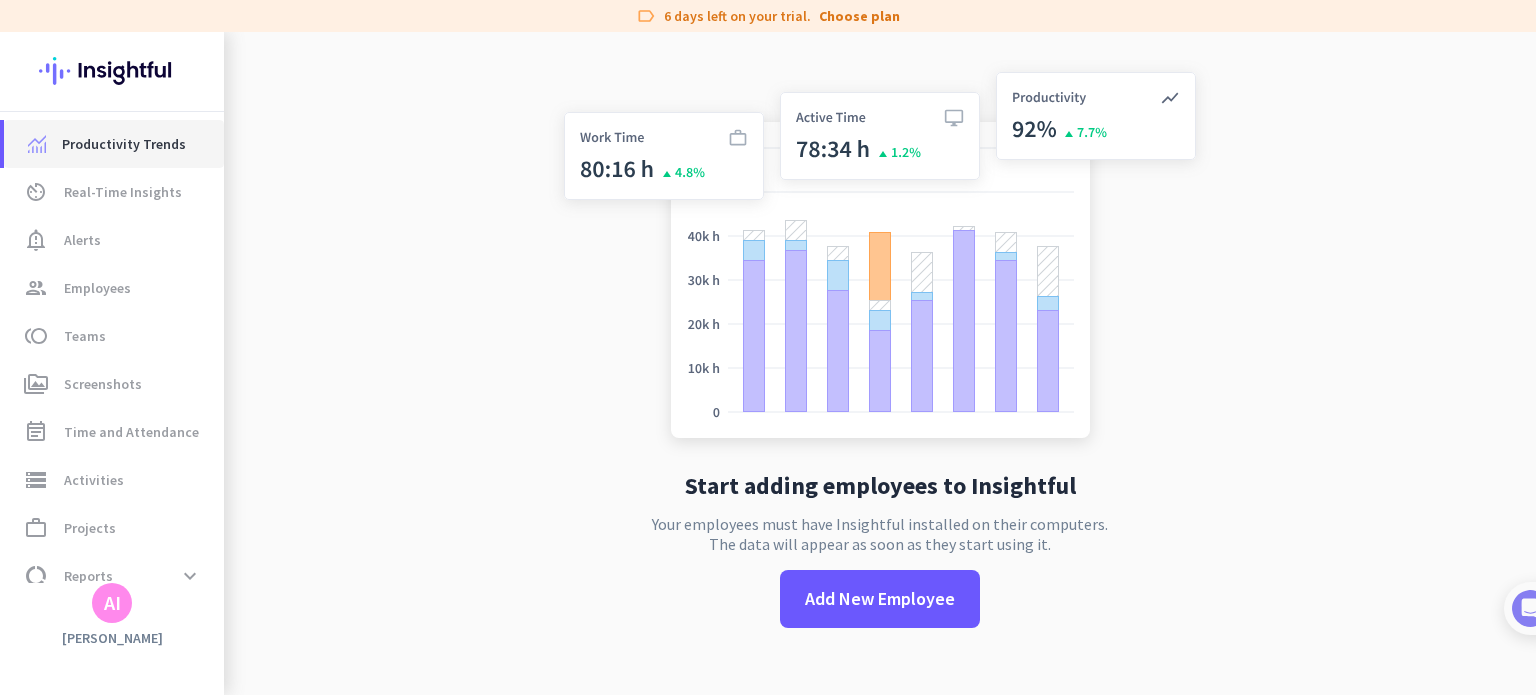 scroll, scrollTop: 32, scrollLeft: 0, axis: vertical 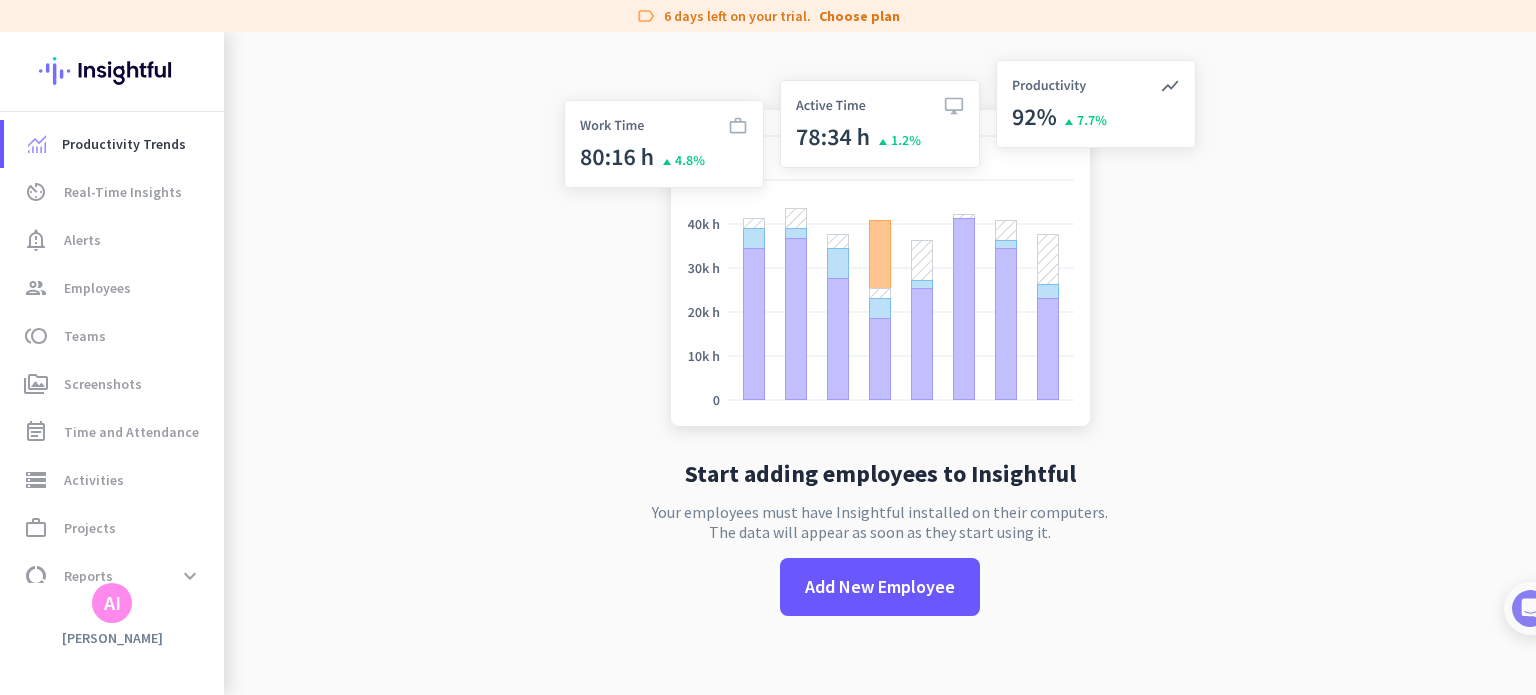 click on "AI" 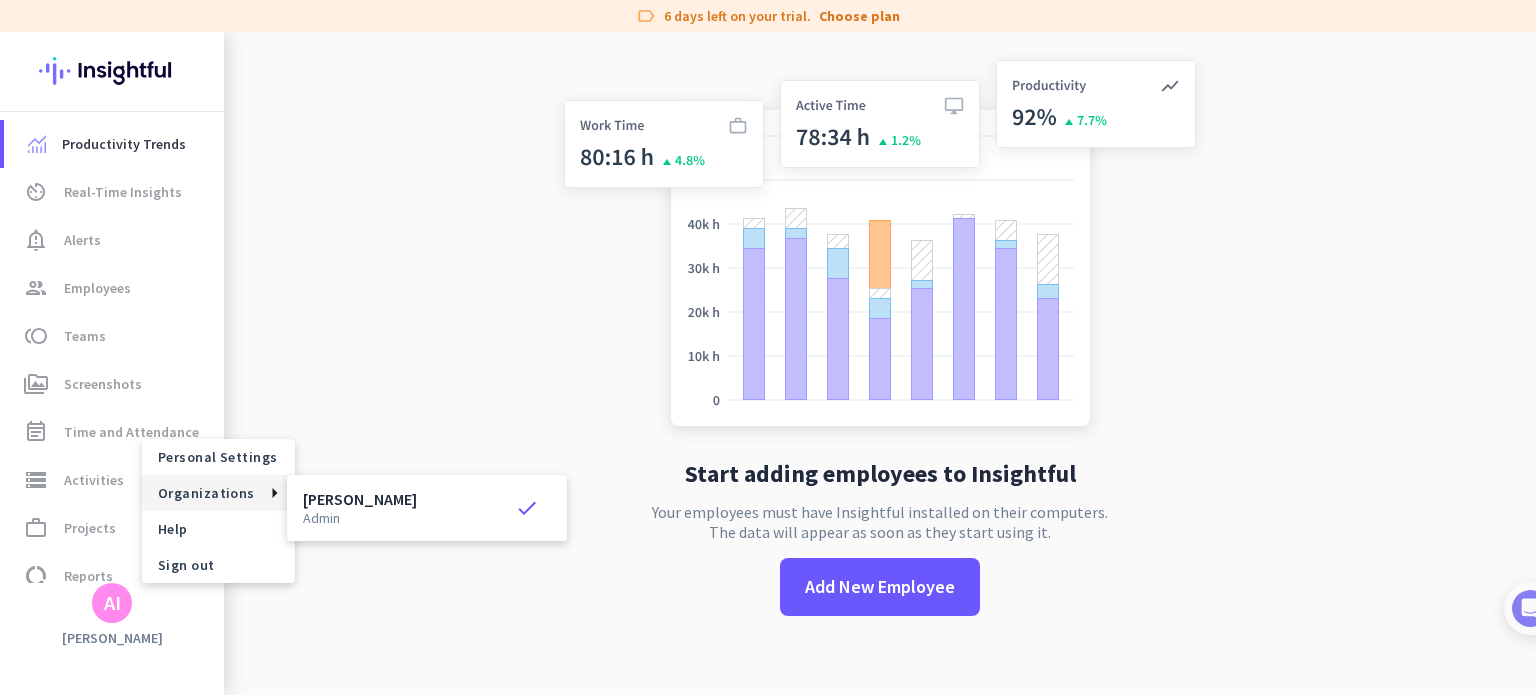 click at bounding box center [768, 347] 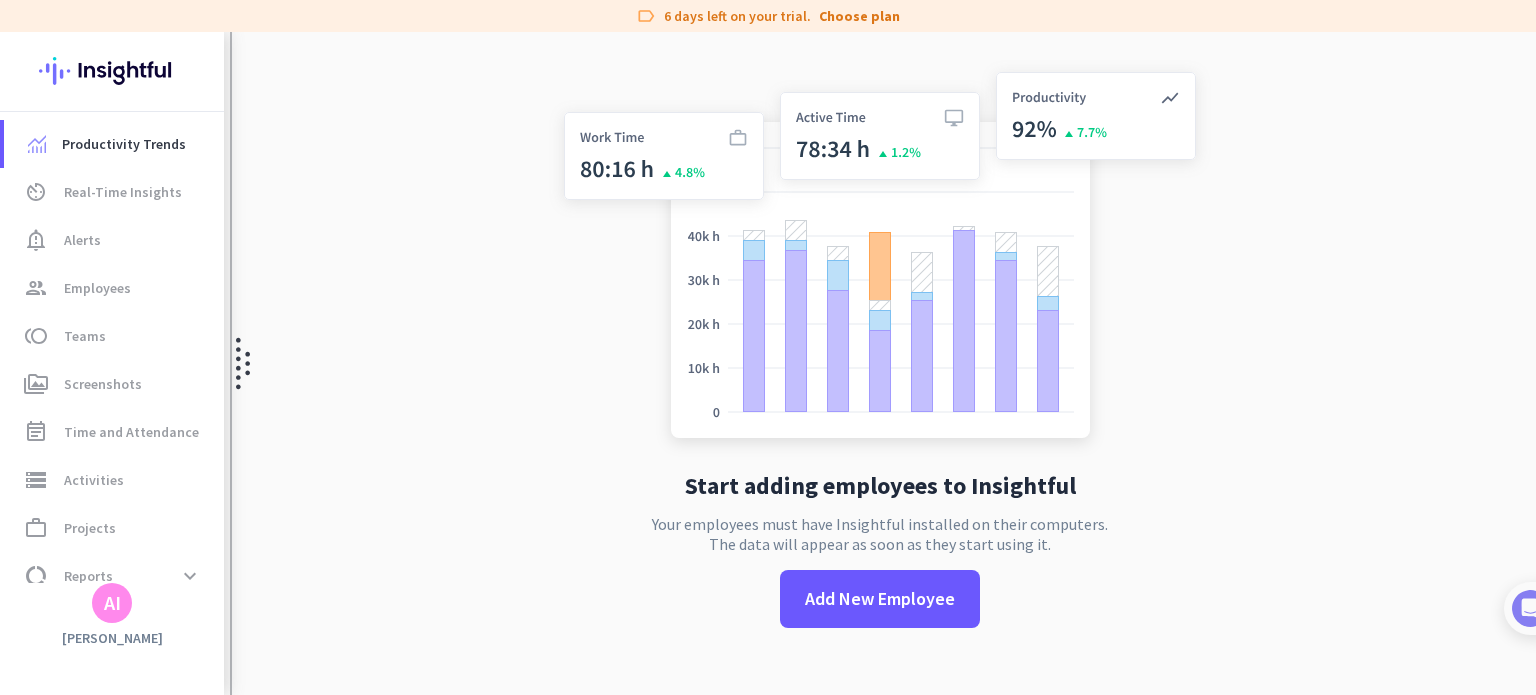 scroll, scrollTop: 0, scrollLeft: 0, axis: both 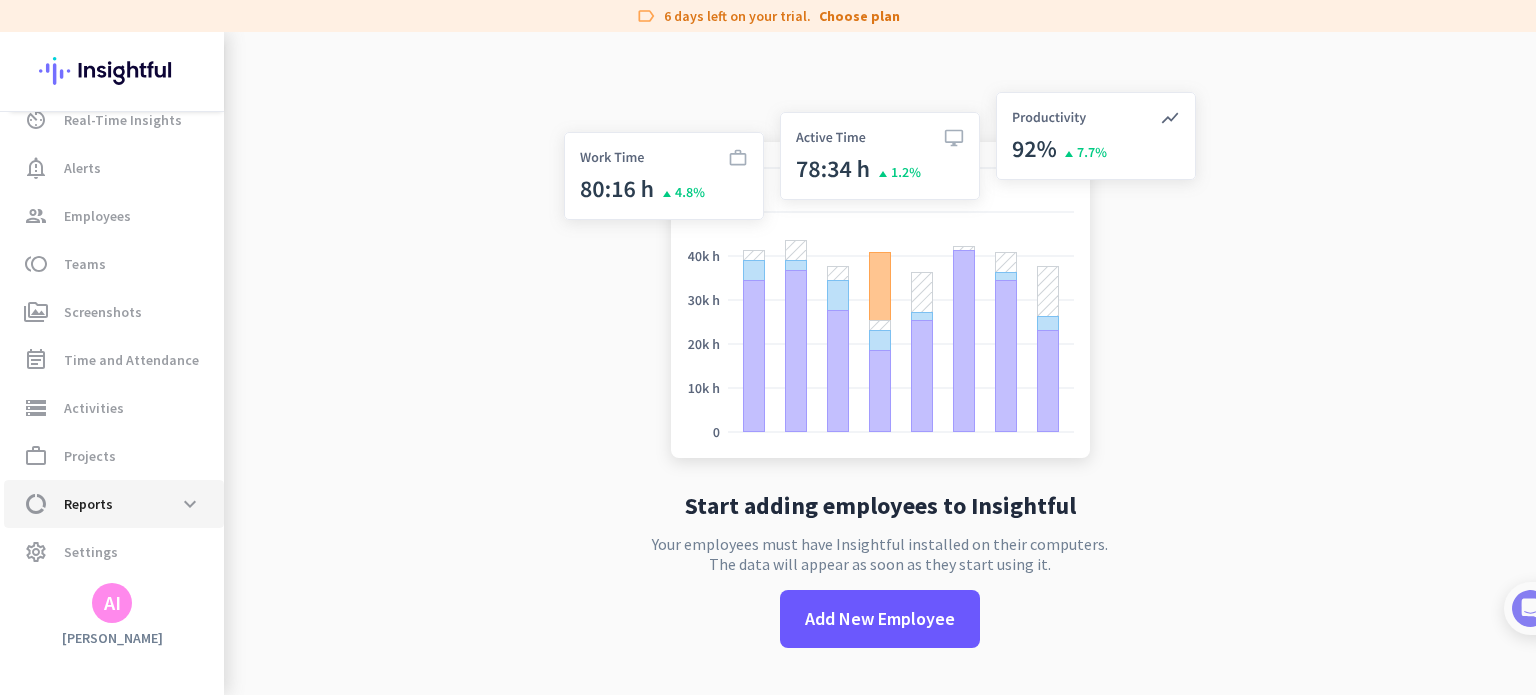 click on "data_usage  Reports  expand_more" 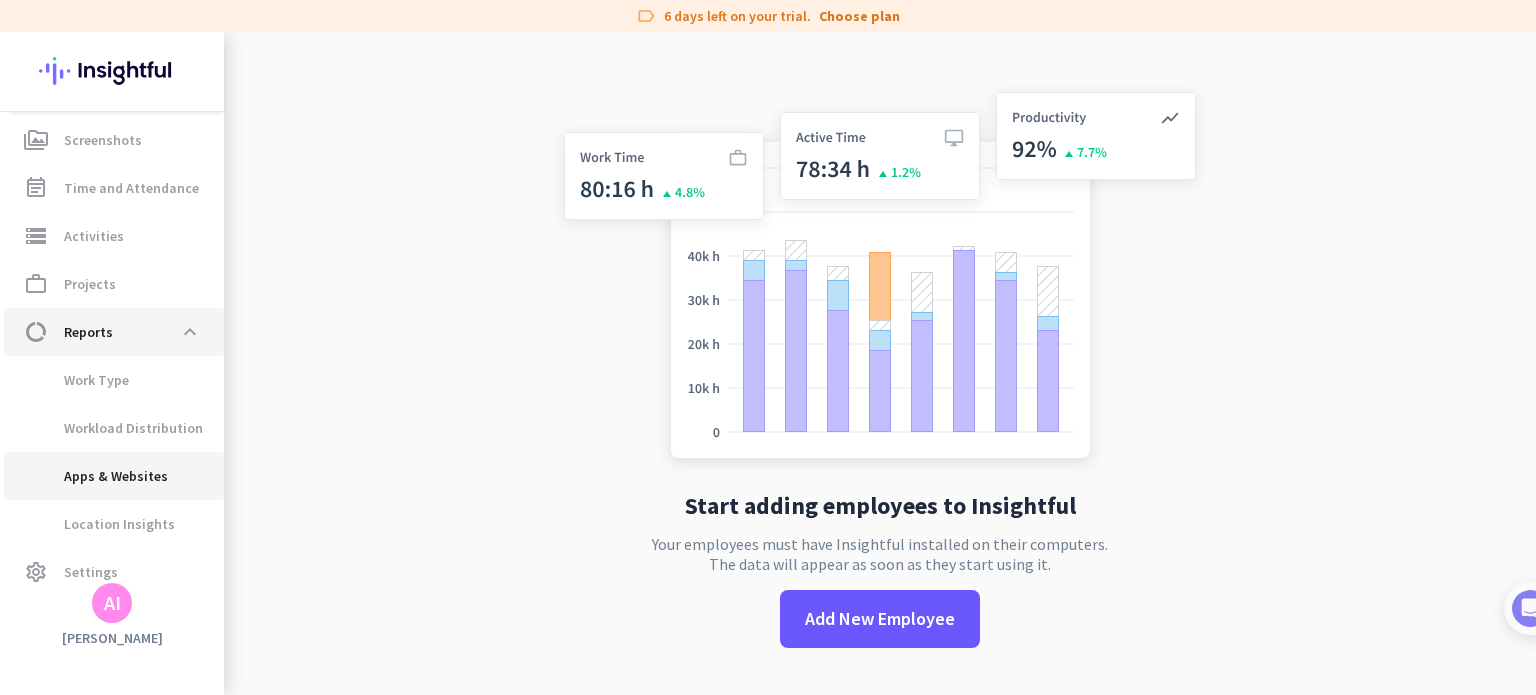 scroll, scrollTop: 264, scrollLeft: 0, axis: vertical 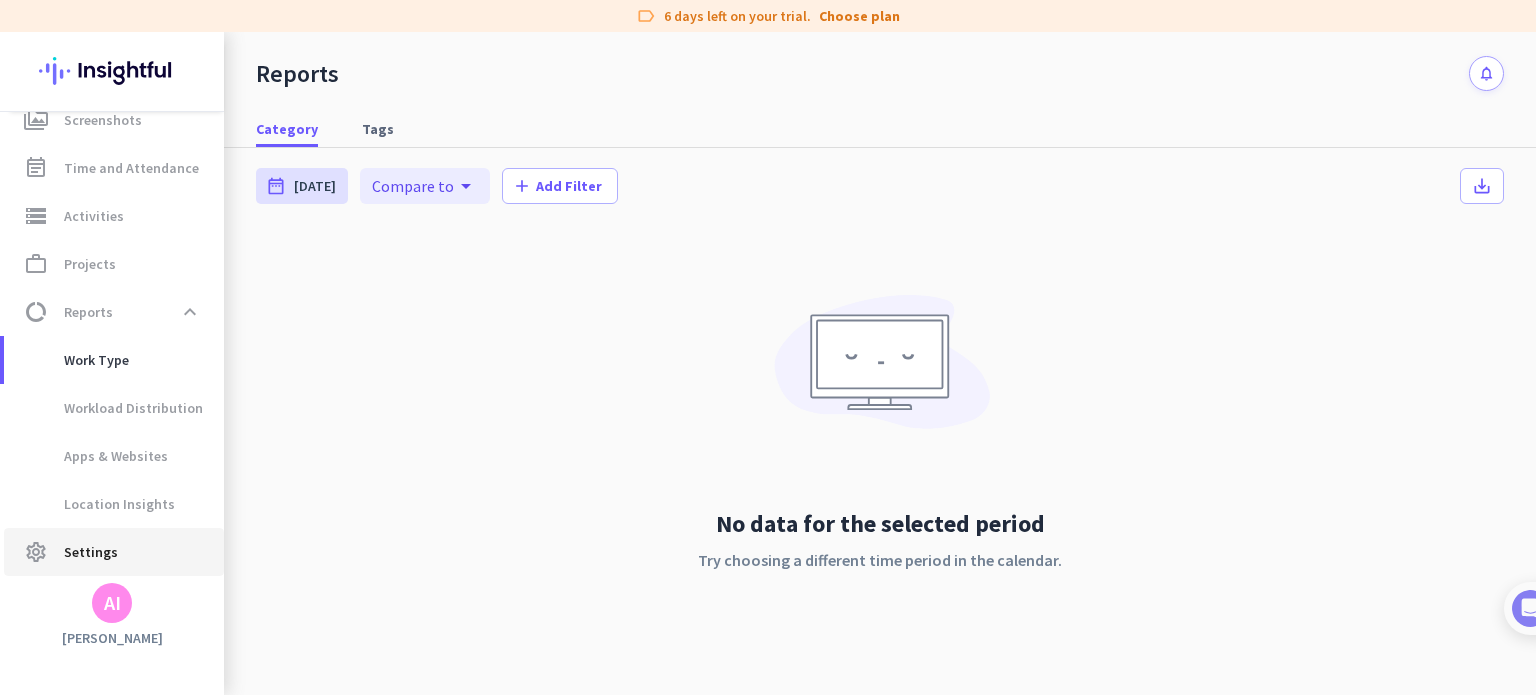 click on "Settings" 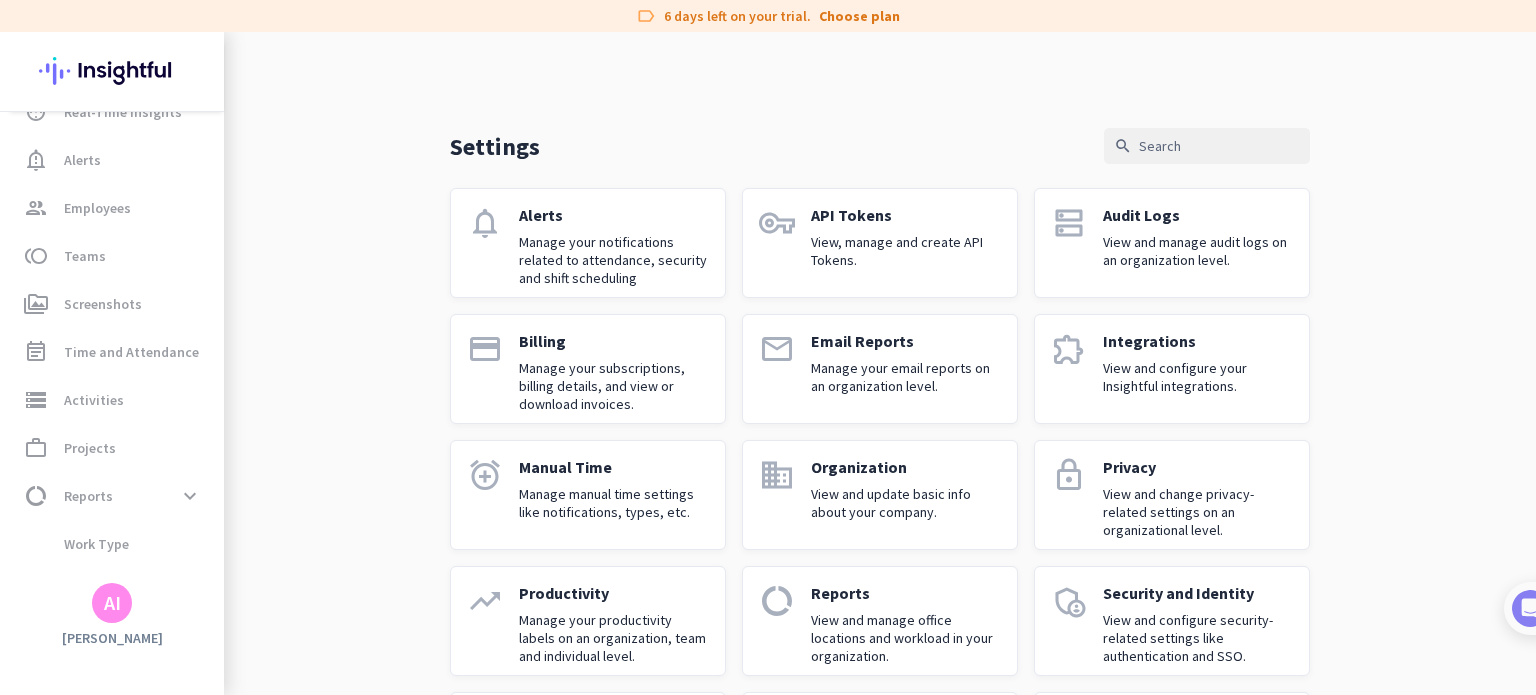 scroll, scrollTop: 72, scrollLeft: 0, axis: vertical 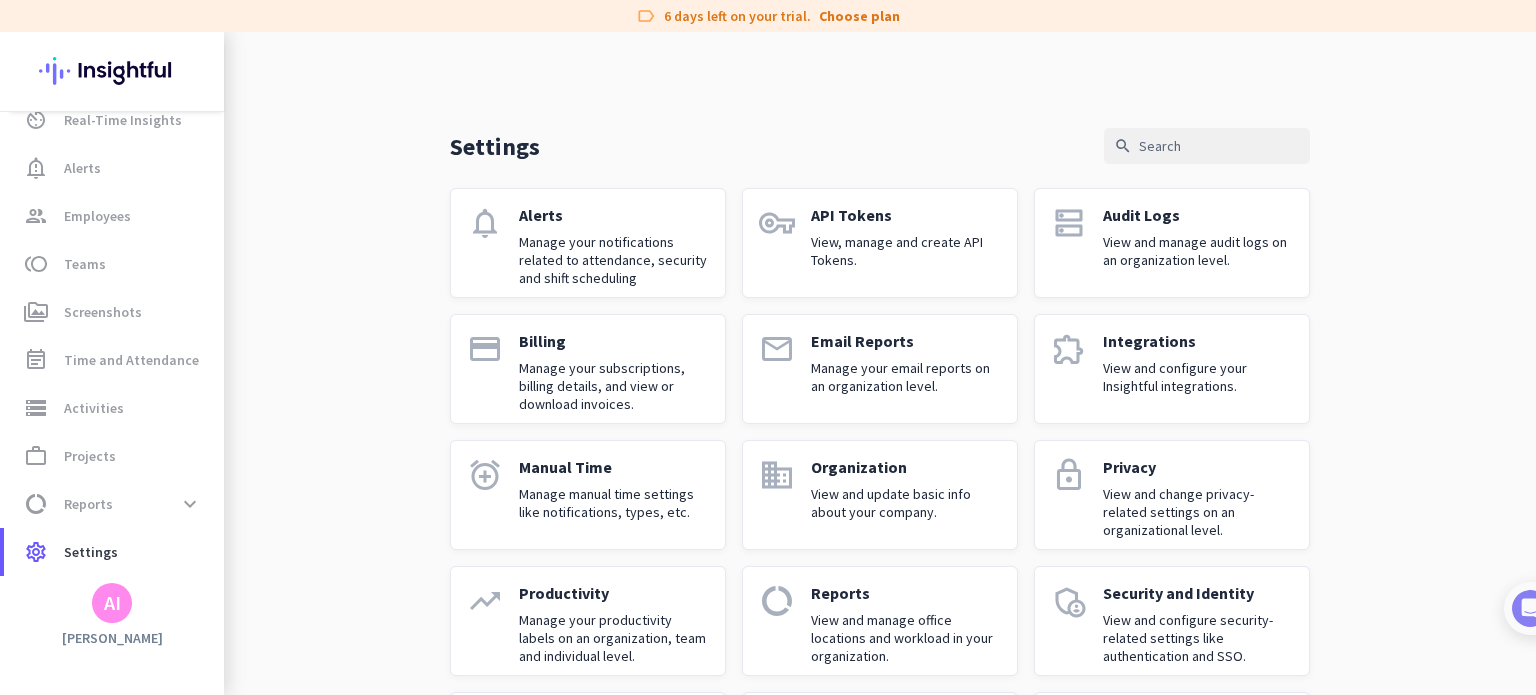 click on "Manage your subscriptions, billing details, and view or download invoices." 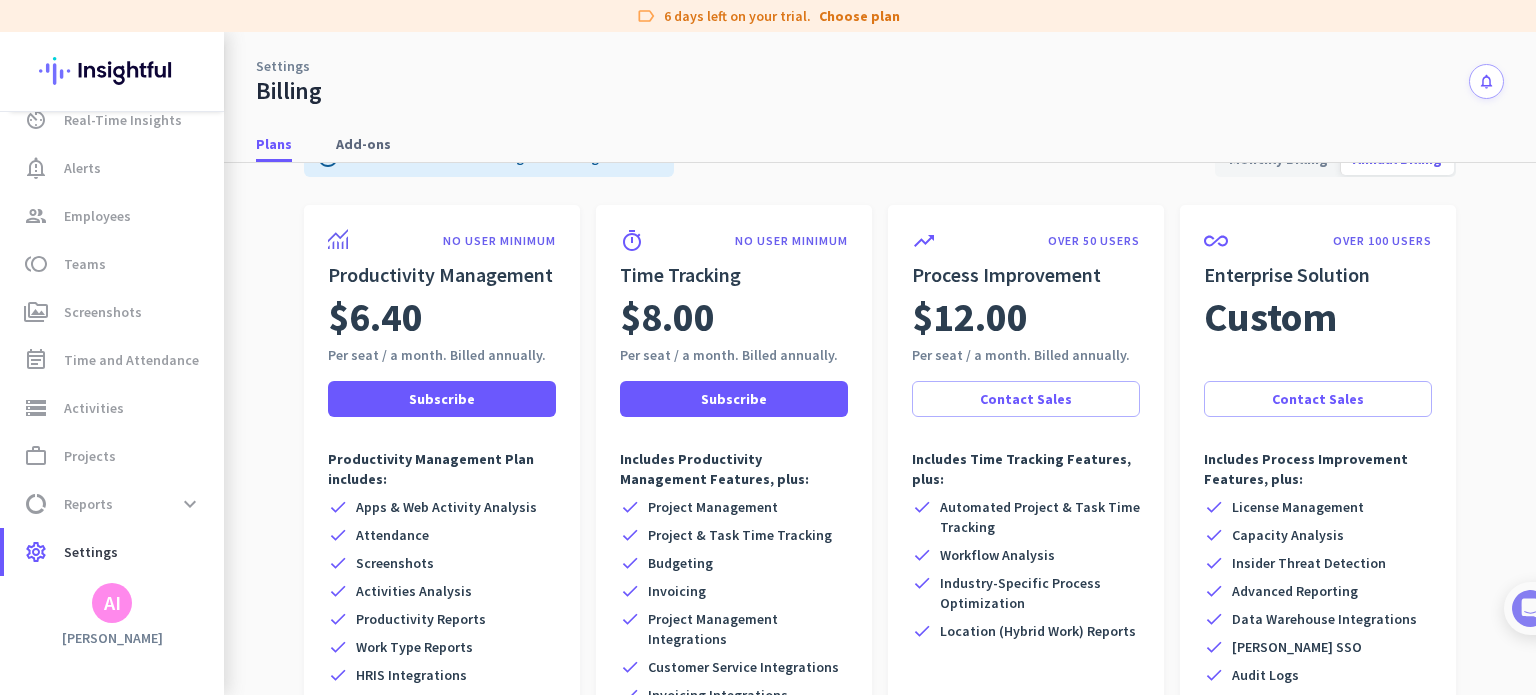 scroll, scrollTop: 20, scrollLeft: 0, axis: vertical 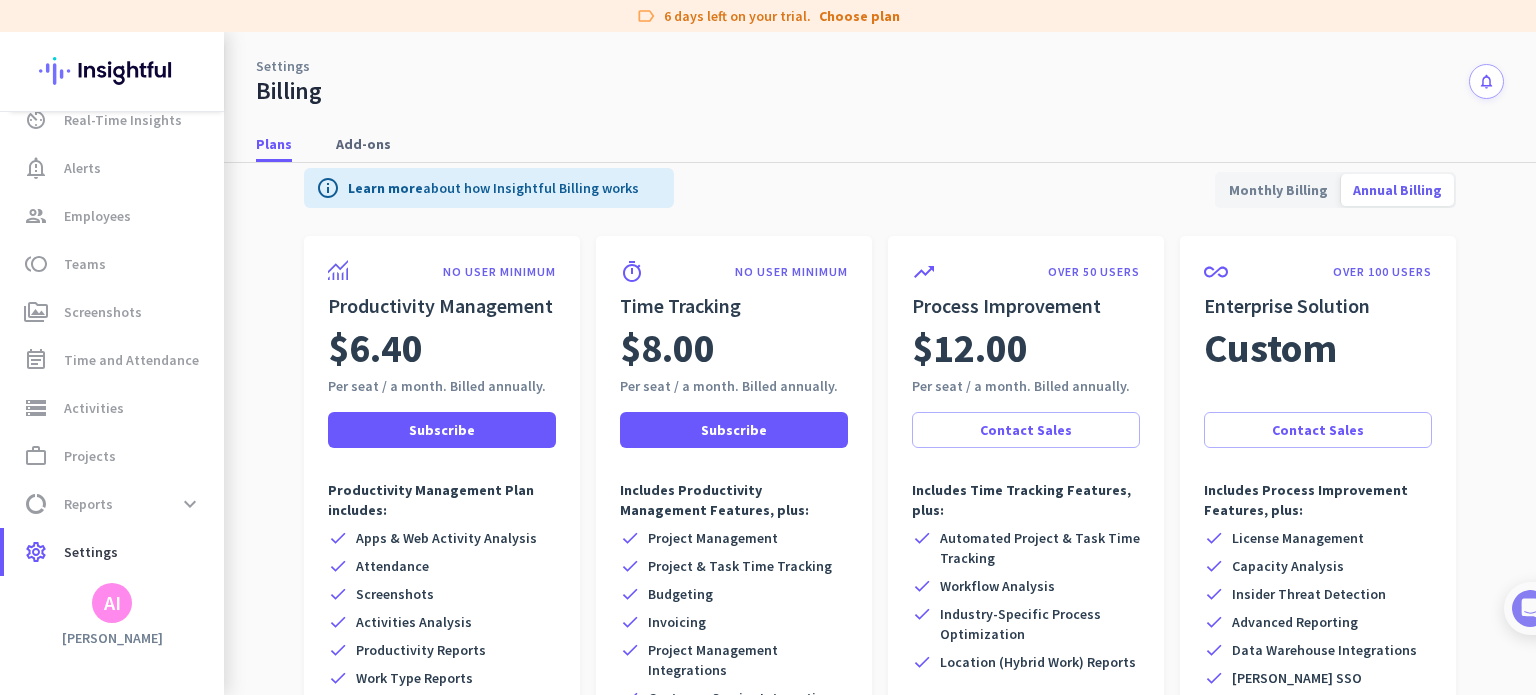 click on "Monthly Billing" at bounding box center [1278, 190] 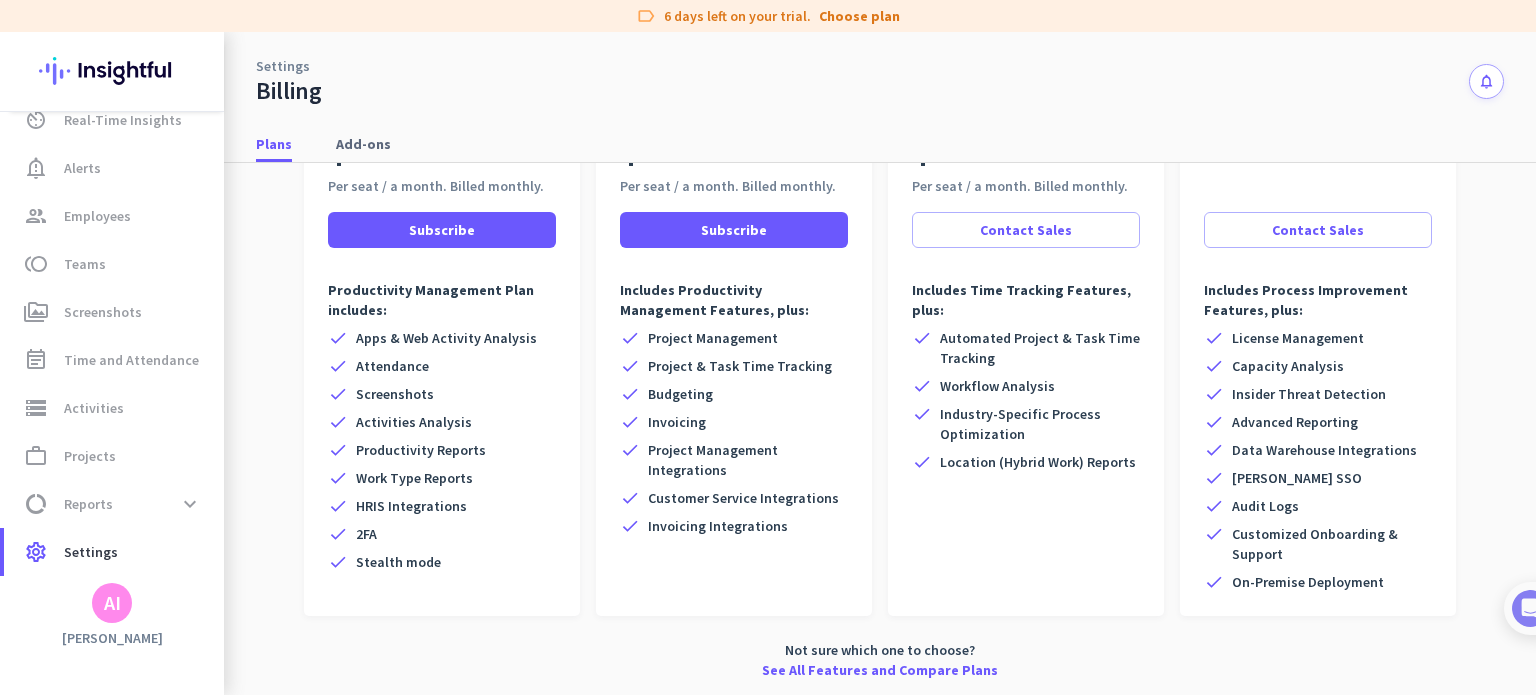 scroll, scrollTop: 0, scrollLeft: 0, axis: both 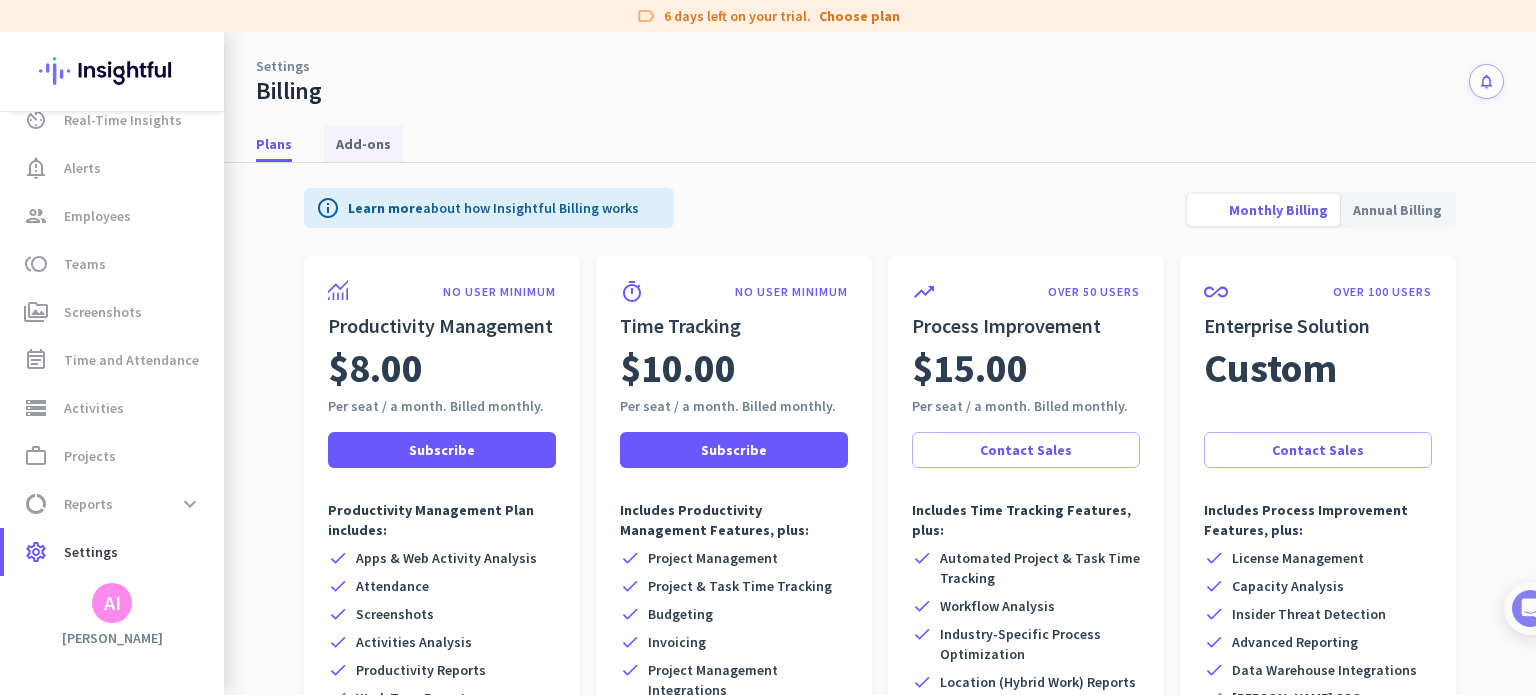 click on "Add-ons" at bounding box center [363, 144] 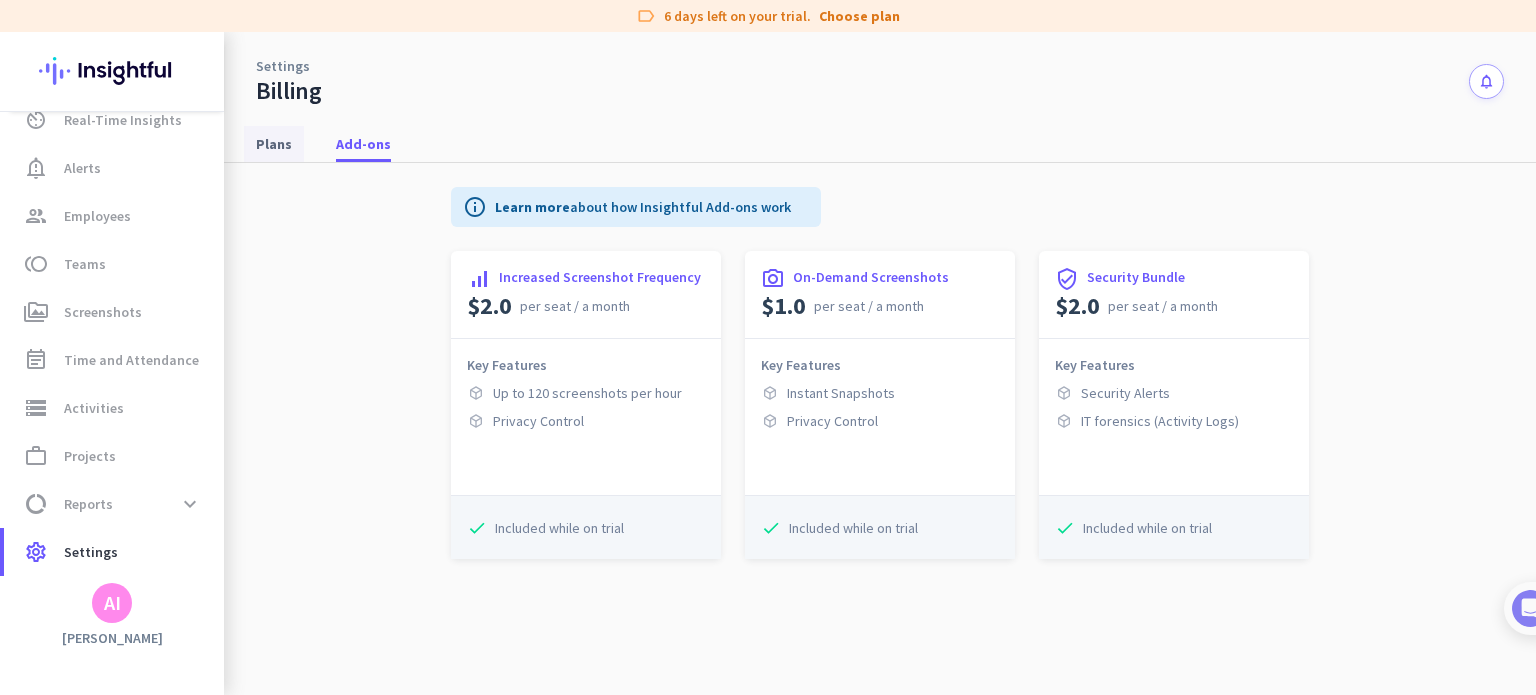 click on "Plans" at bounding box center (274, 144) 